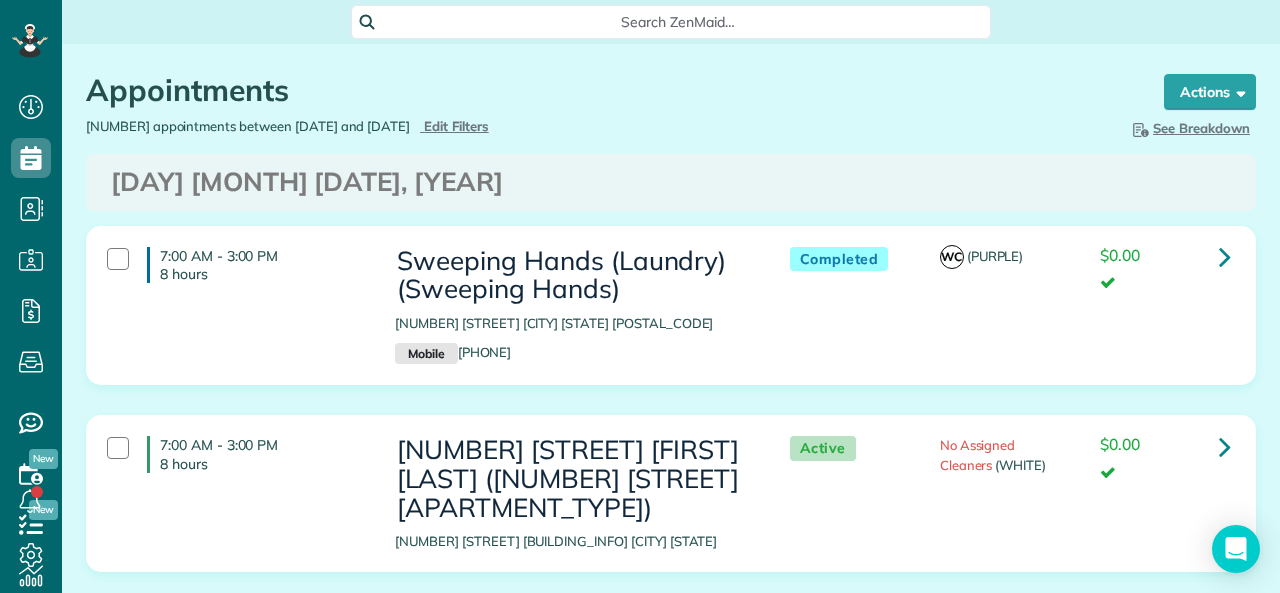 scroll, scrollTop: 0, scrollLeft: 0, axis: both 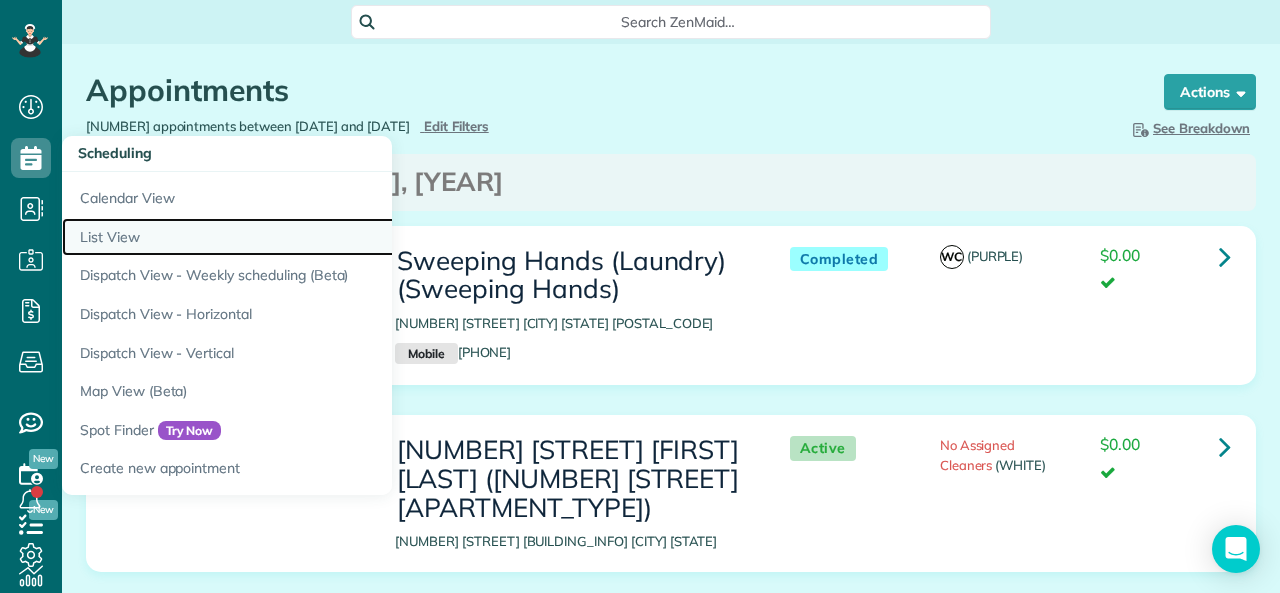 click on "List View" at bounding box center [312, 237] 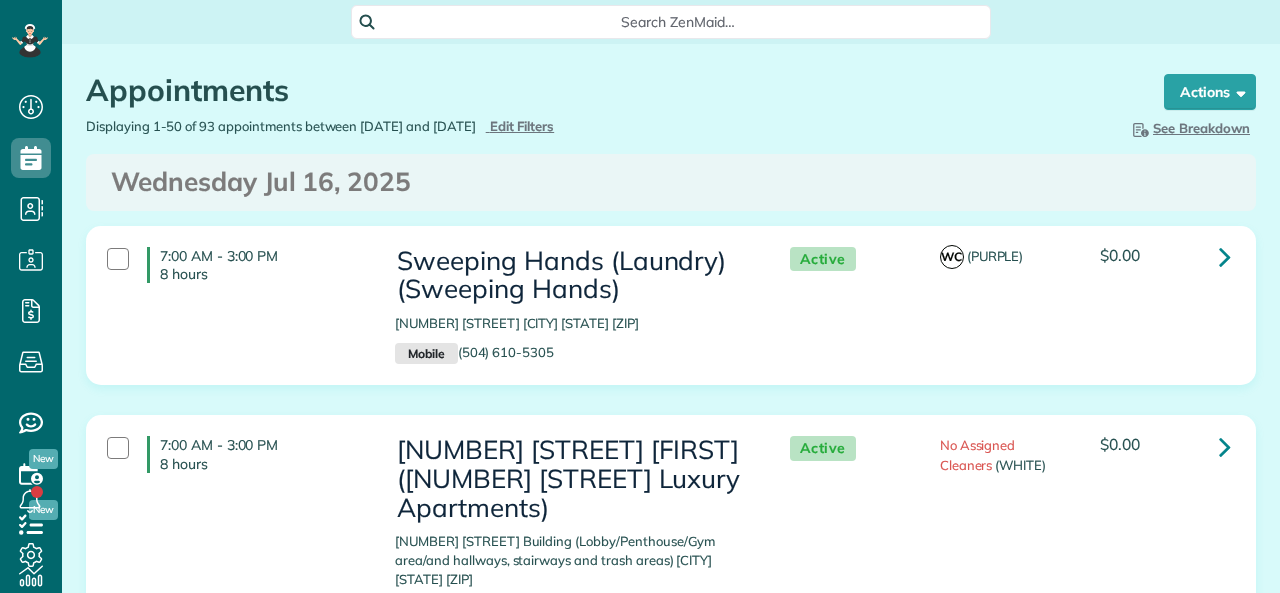scroll, scrollTop: 0, scrollLeft: 0, axis: both 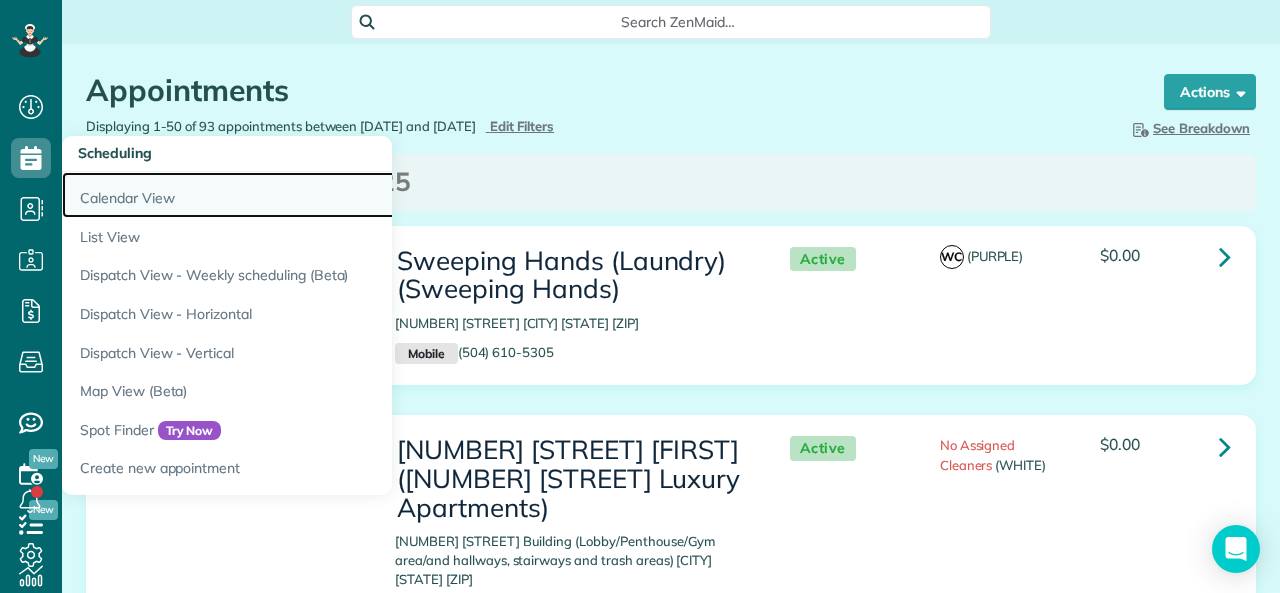 click on "Calendar View" at bounding box center (312, 195) 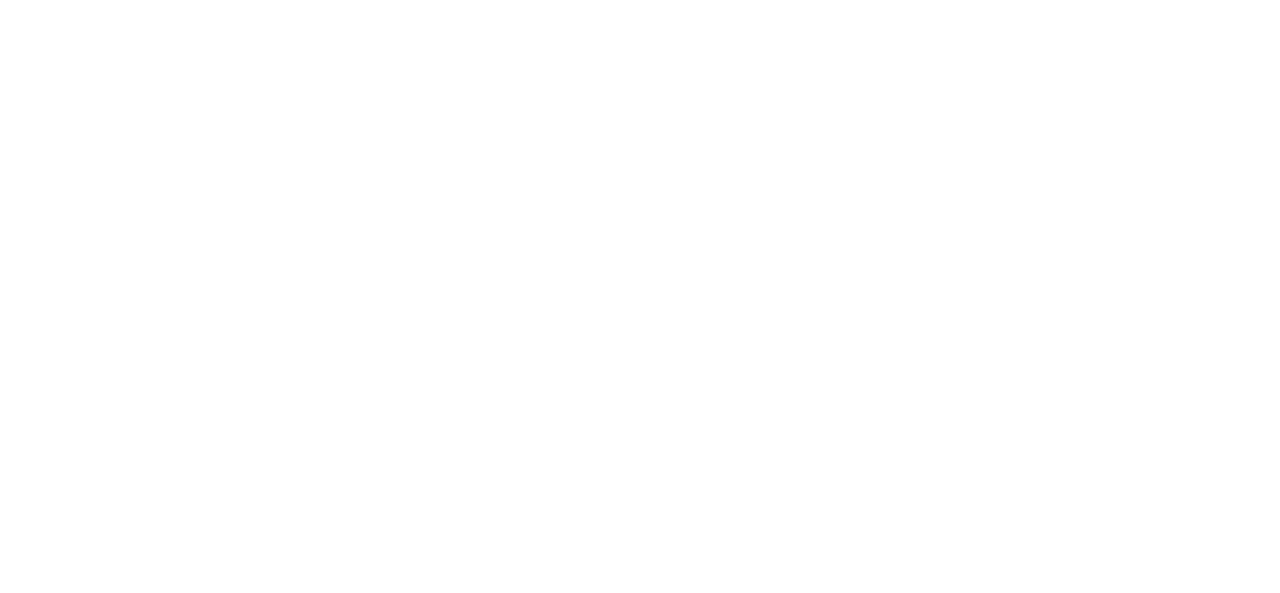 scroll, scrollTop: 0, scrollLeft: 0, axis: both 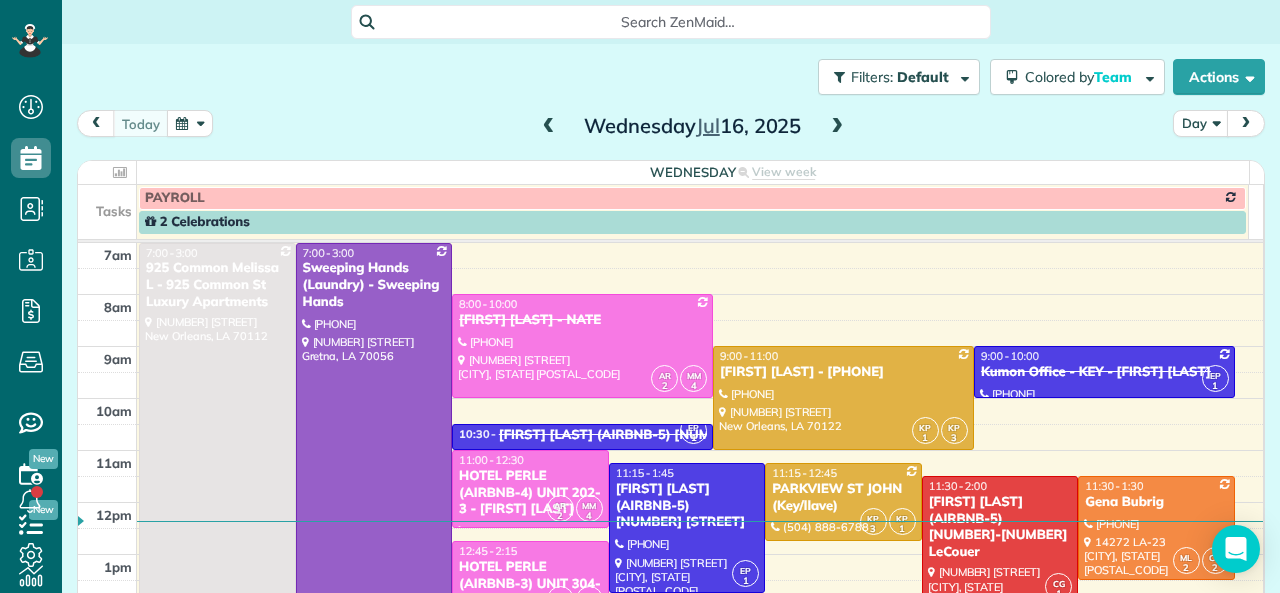 click at bounding box center [837, 127] 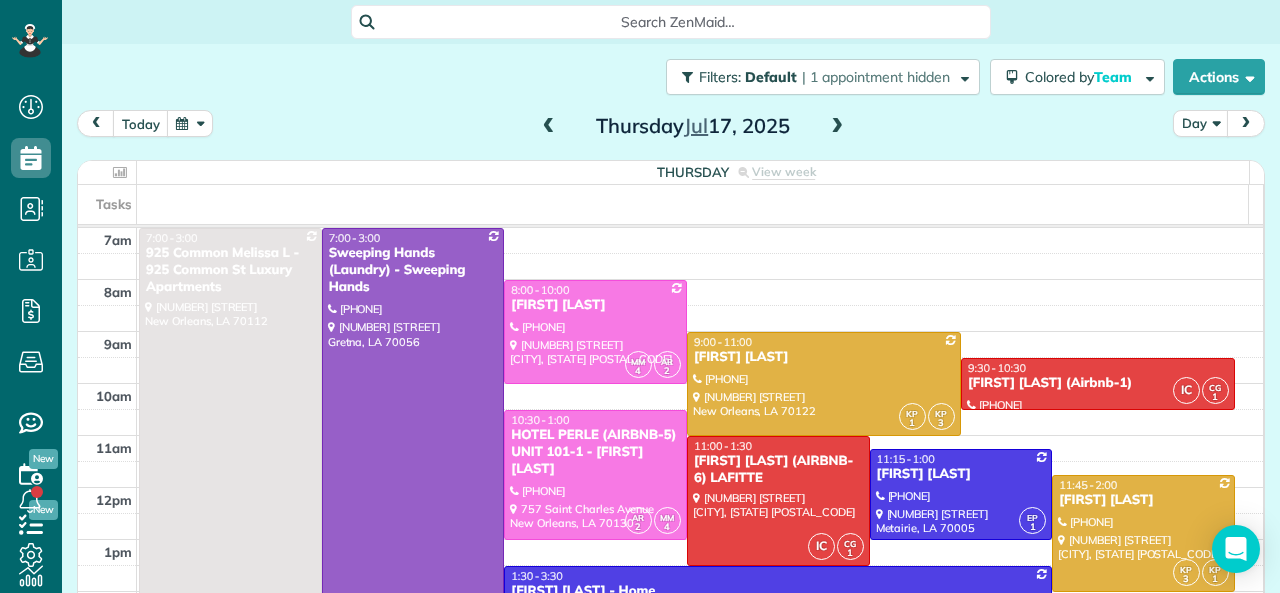 click on "Thursday  Jul  17, 2025" at bounding box center [693, 126] 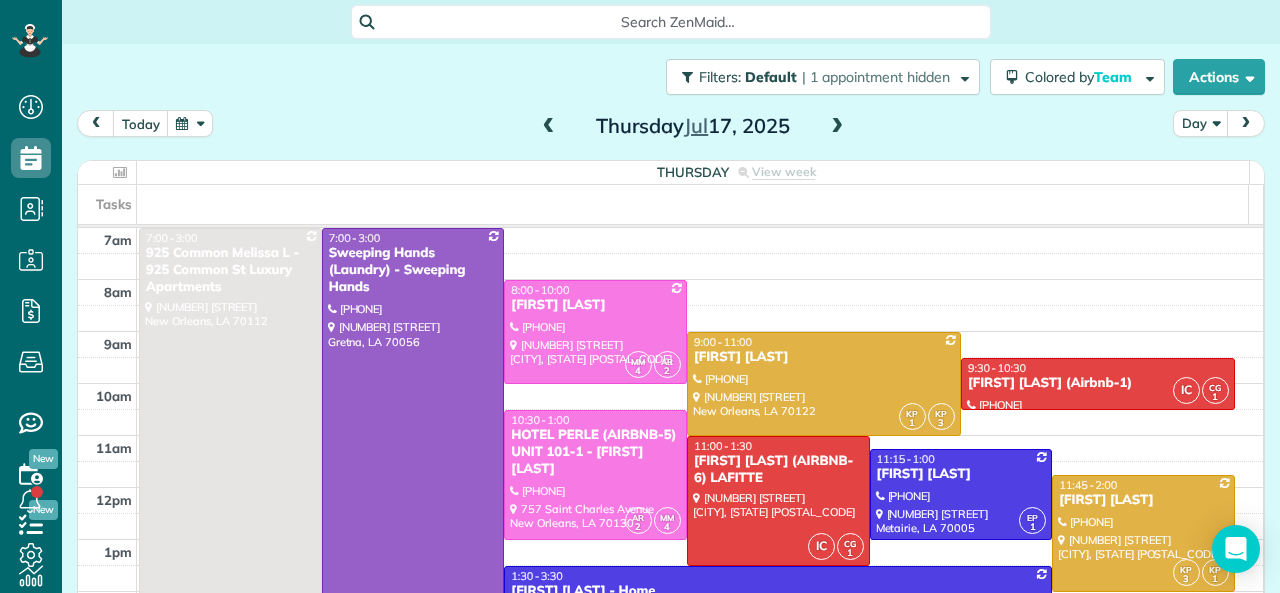 click at bounding box center (549, 127) 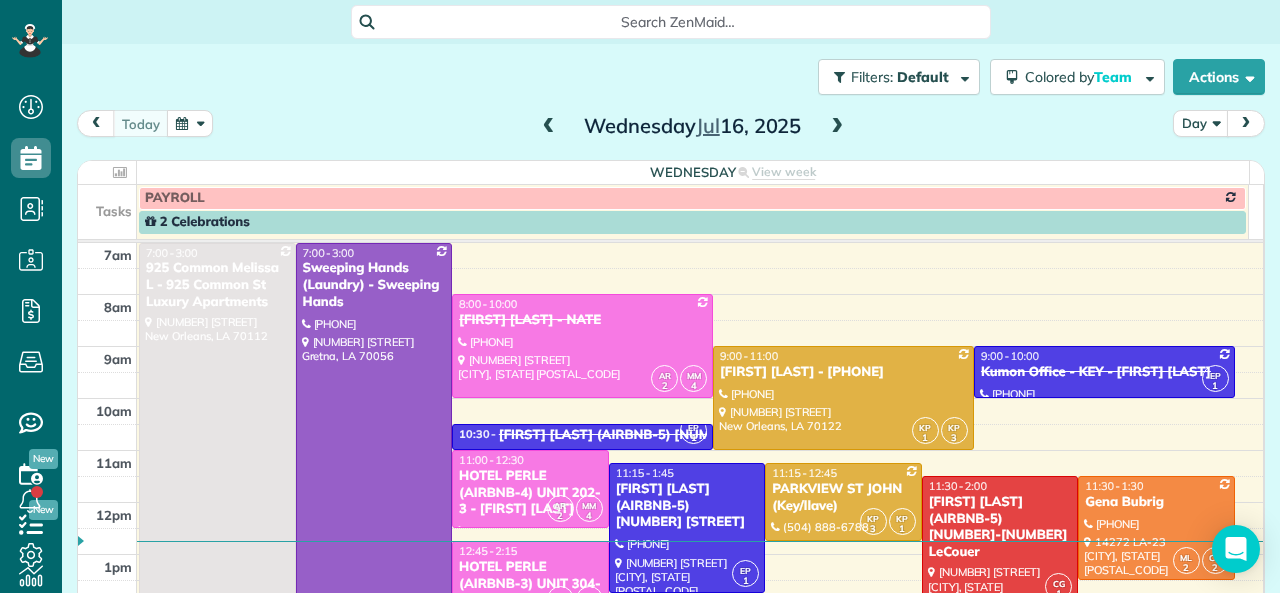 scroll, scrollTop: 26, scrollLeft: 0, axis: vertical 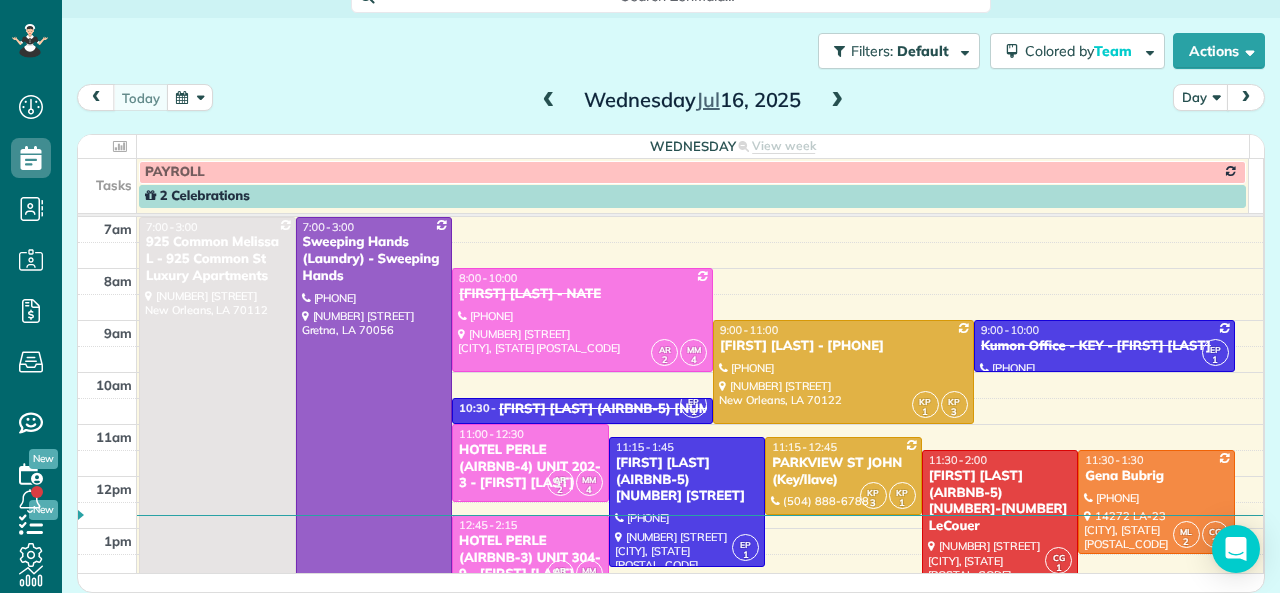 click at bounding box center [549, 101] 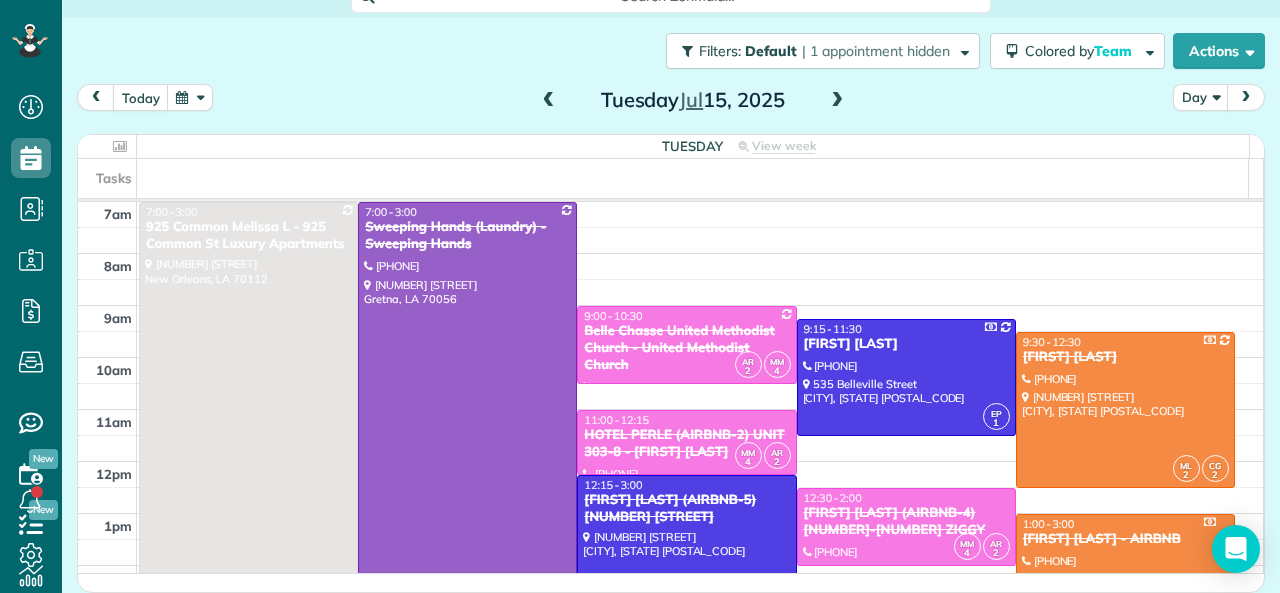 click at bounding box center (549, 101) 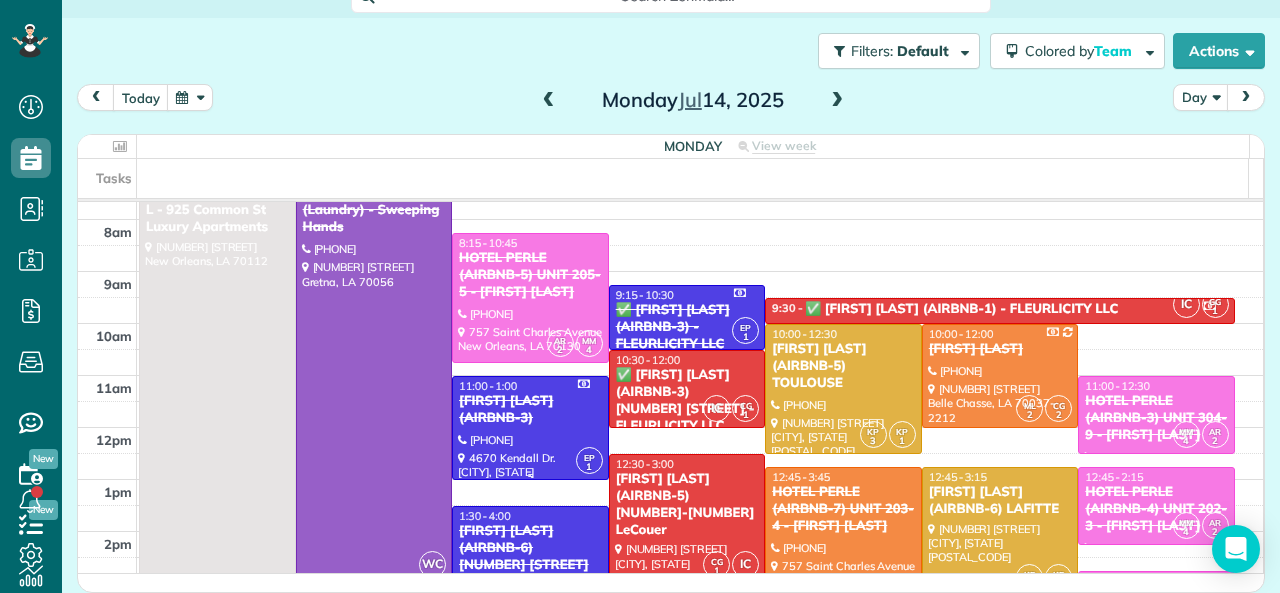 scroll, scrollTop: 0, scrollLeft: 0, axis: both 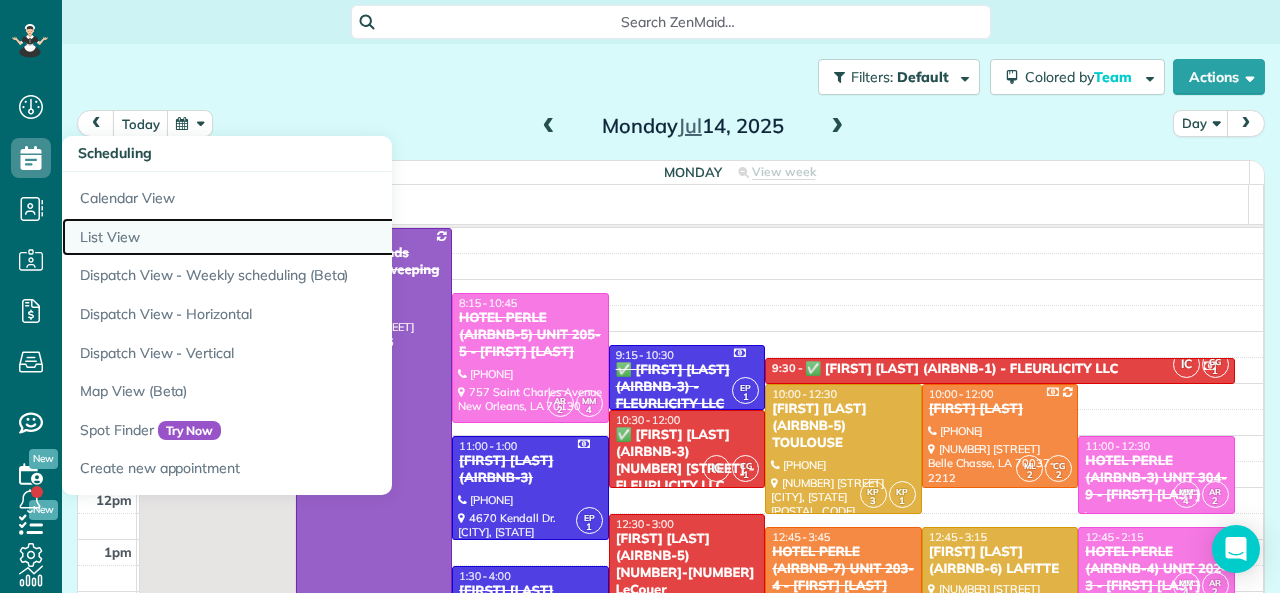 click on "List View" at bounding box center [312, 237] 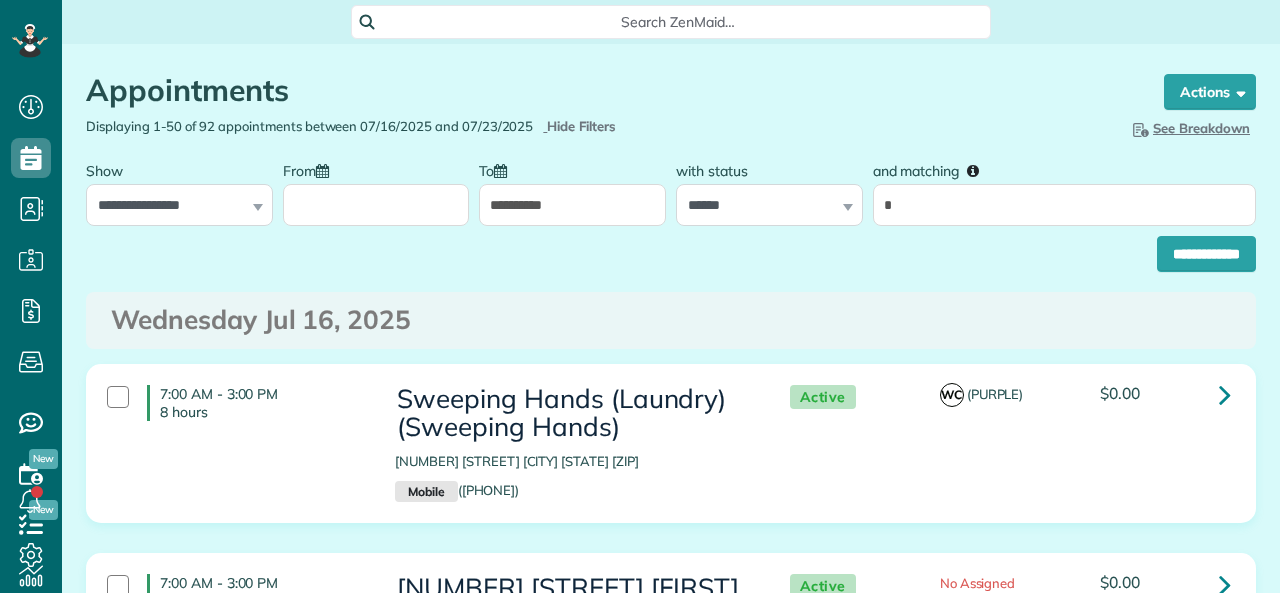 scroll, scrollTop: 0, scrollLeft: 0, axis: both 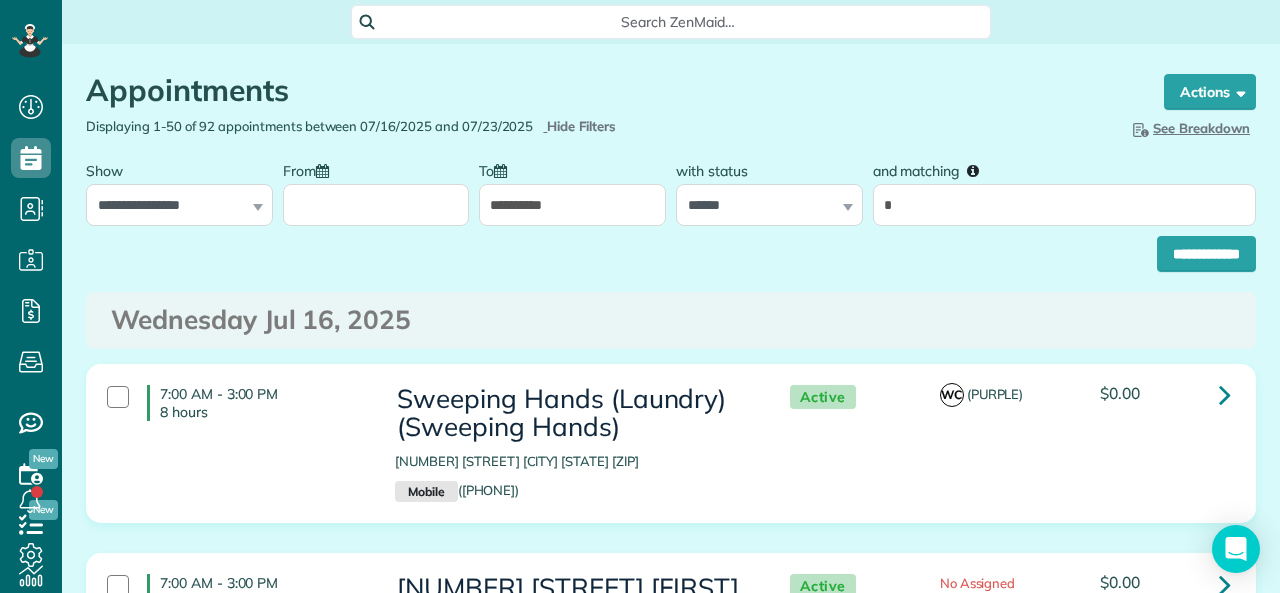 type on "**********" 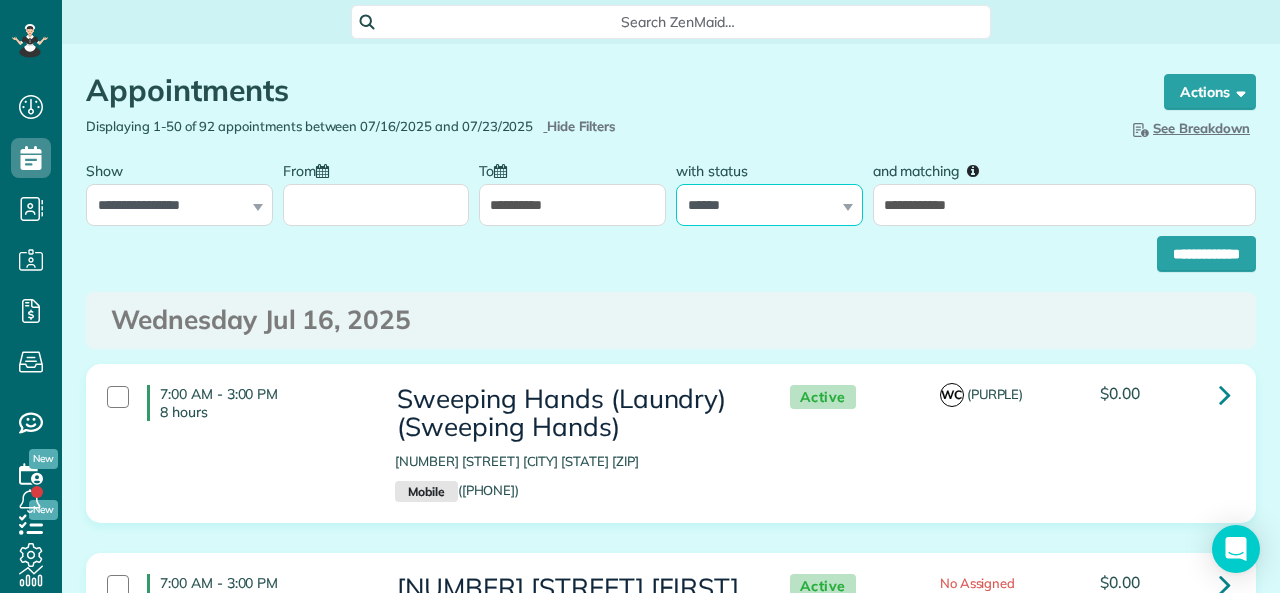 drag, startPoint x: 703, startPoint y: 204, endPoint x: 708, endPoint y: 223, distance: 19.646883 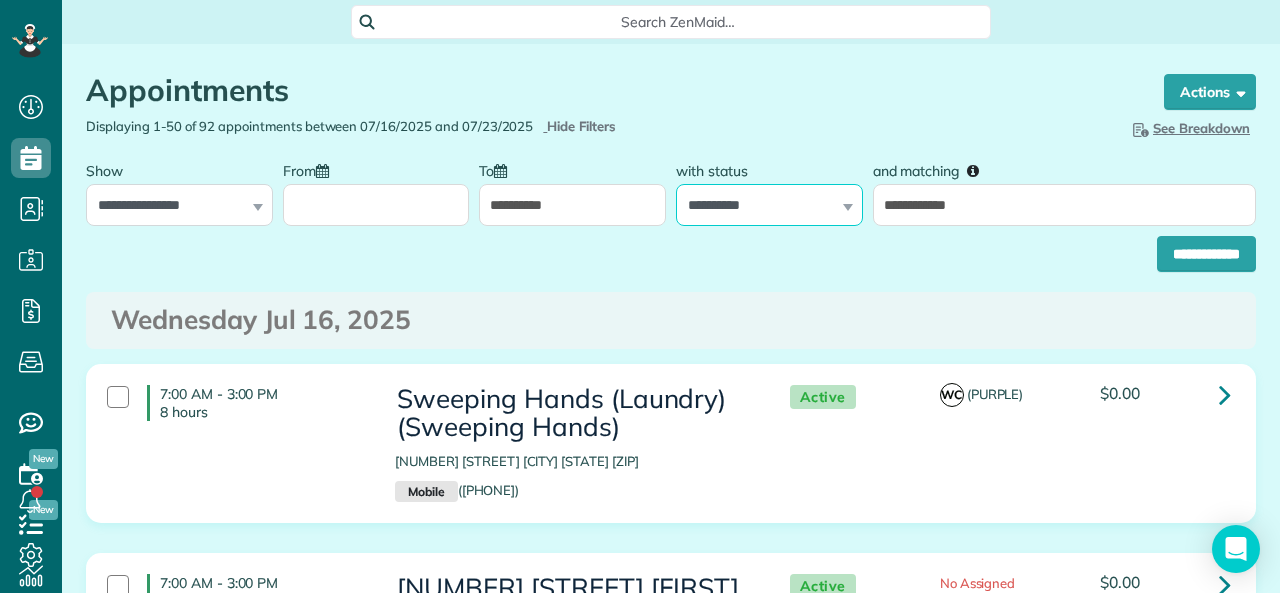 click on "**********" at bounding box center [769, 205] 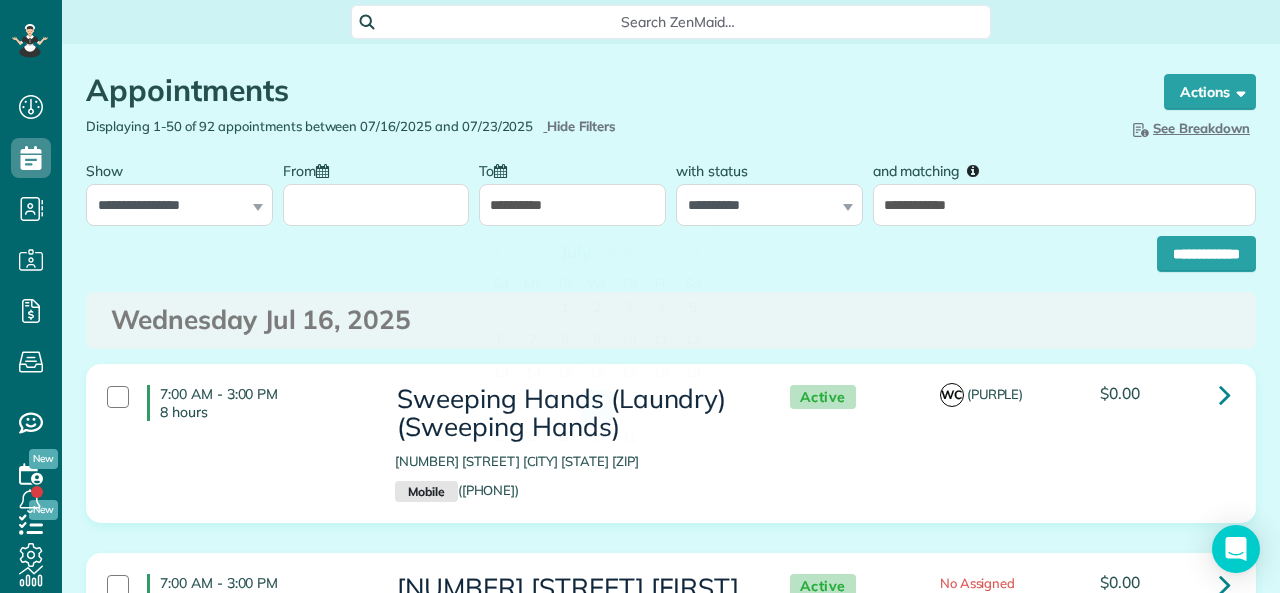 click on "**********" at bounding box center [572, 205] 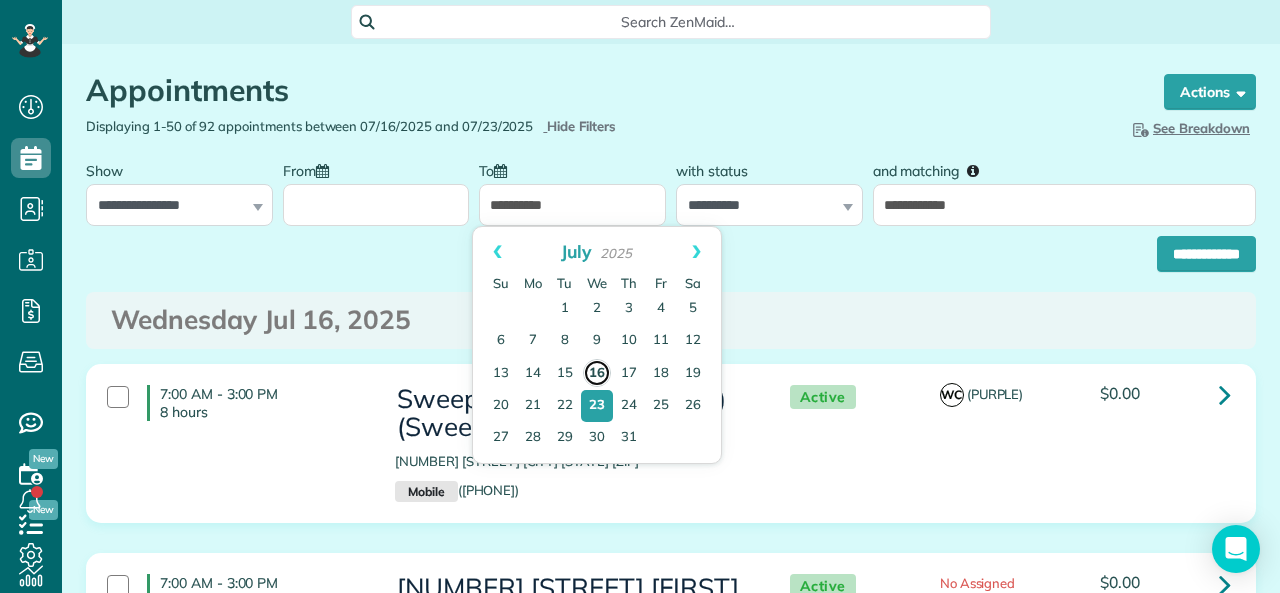 click on "16" at bounding box center [597, 373] 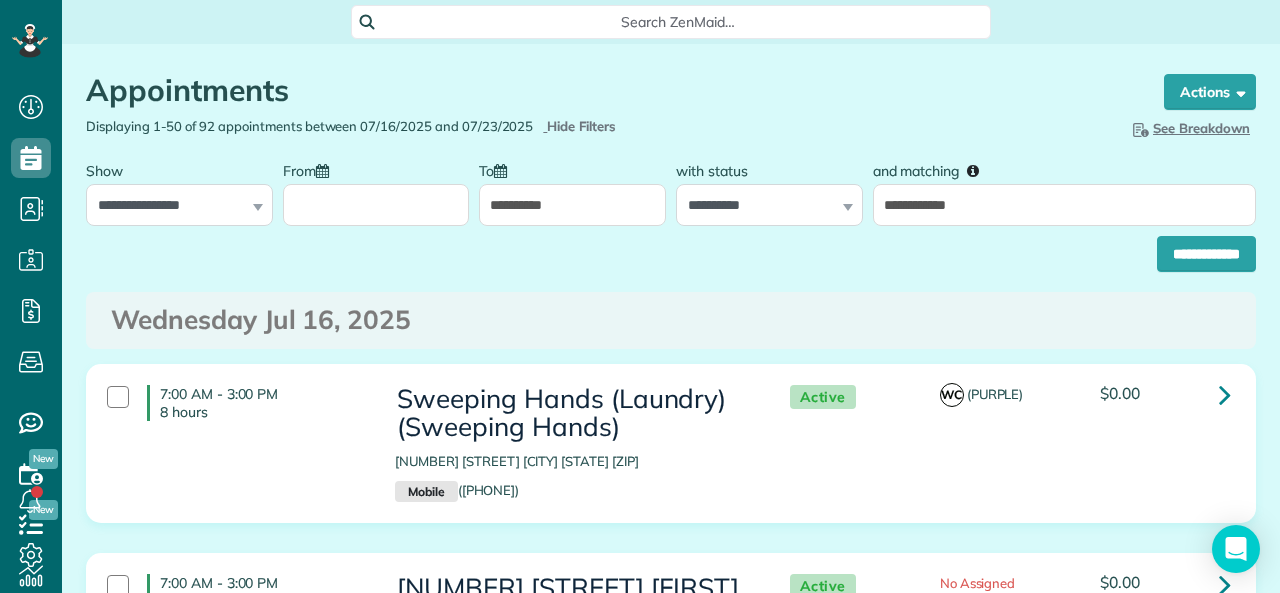 click on "From" at bounding box center (376, 205) 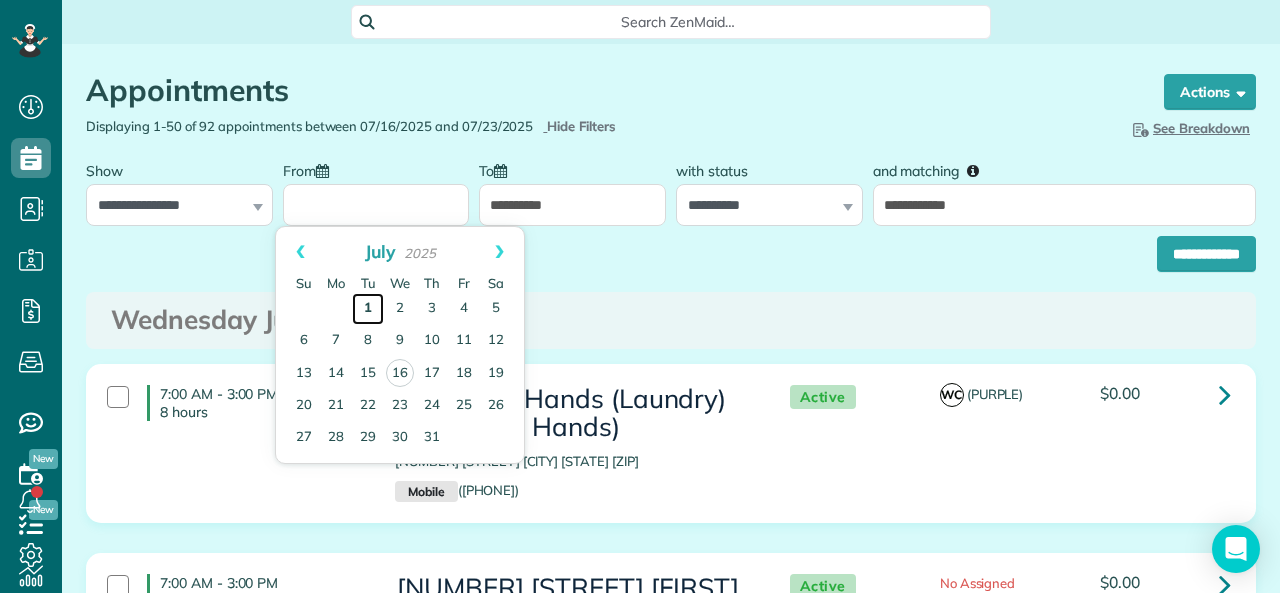 click on "1" at bounding box center (368, 309) 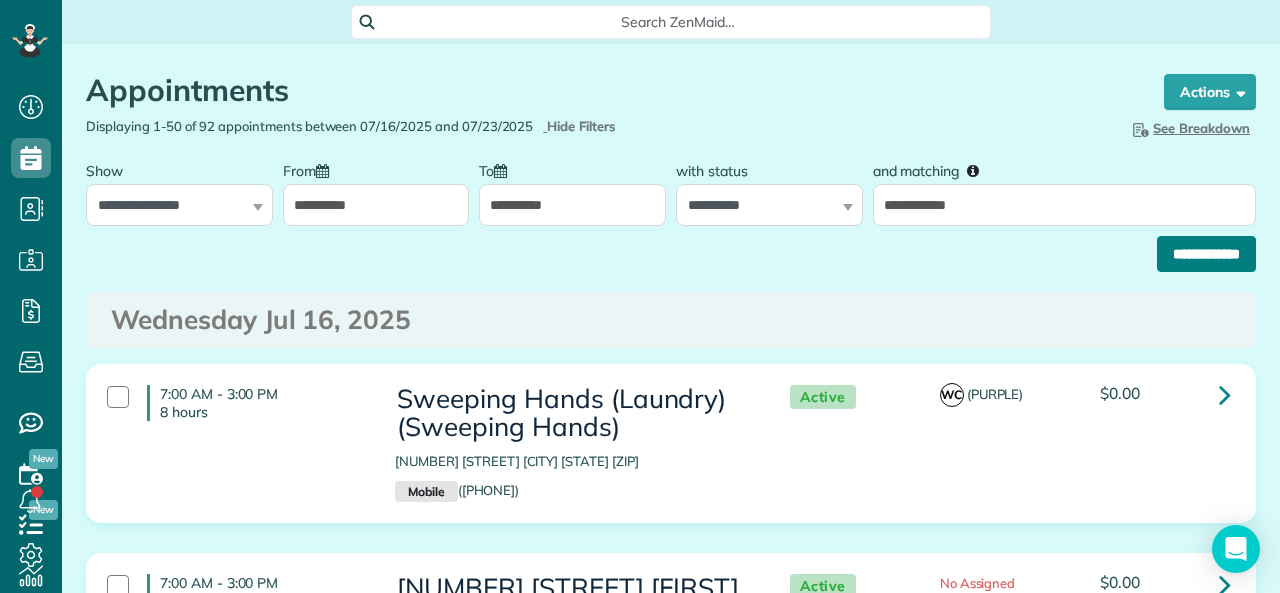 click on "**********" at bounding box center (1206, 254) 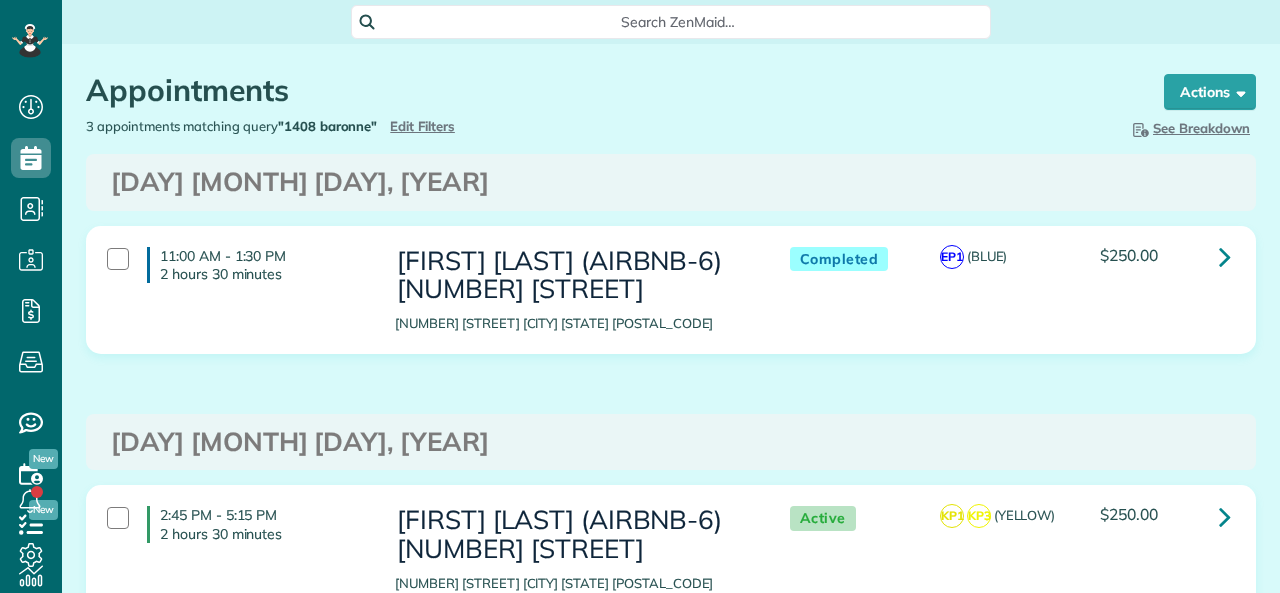 scroll, scrollTop: 0, scrollLeft: 0, axis: both 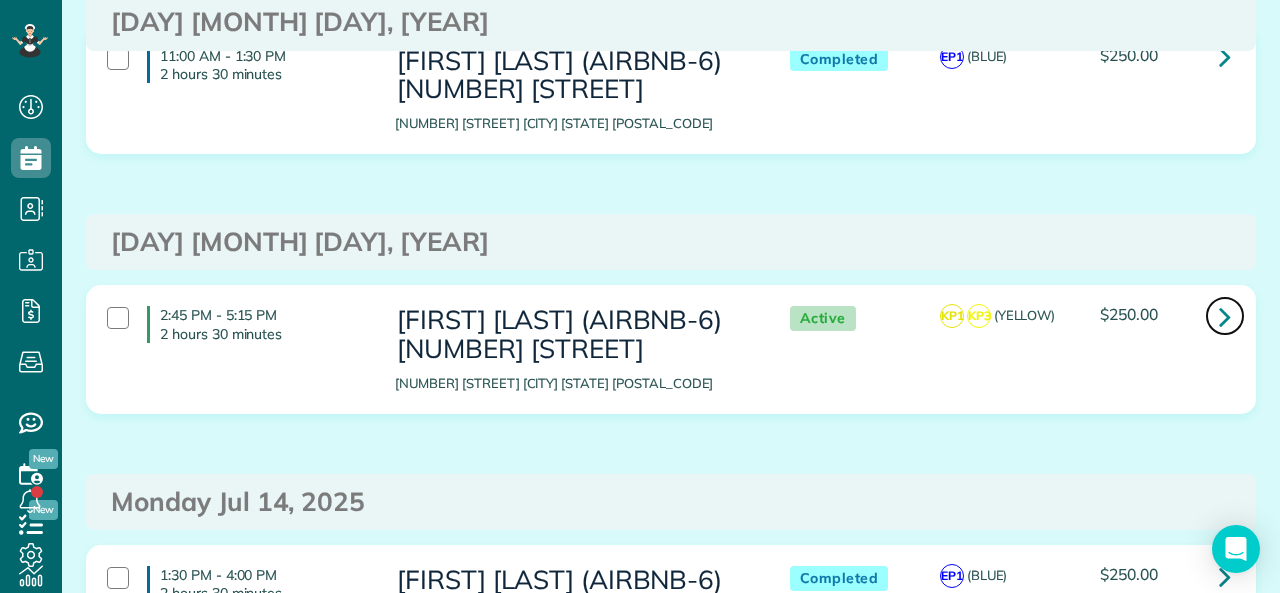 click at bounding box center [1225, 316] 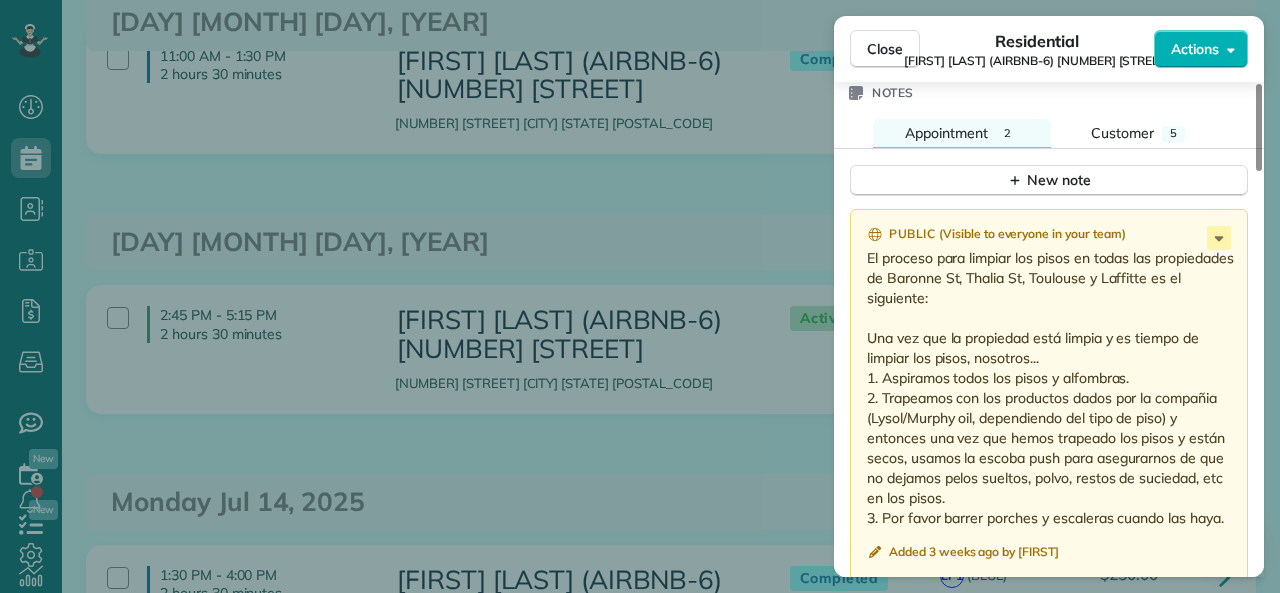 scroll, scrollTop: 1600, scrollLeft: 0, axis: vertical 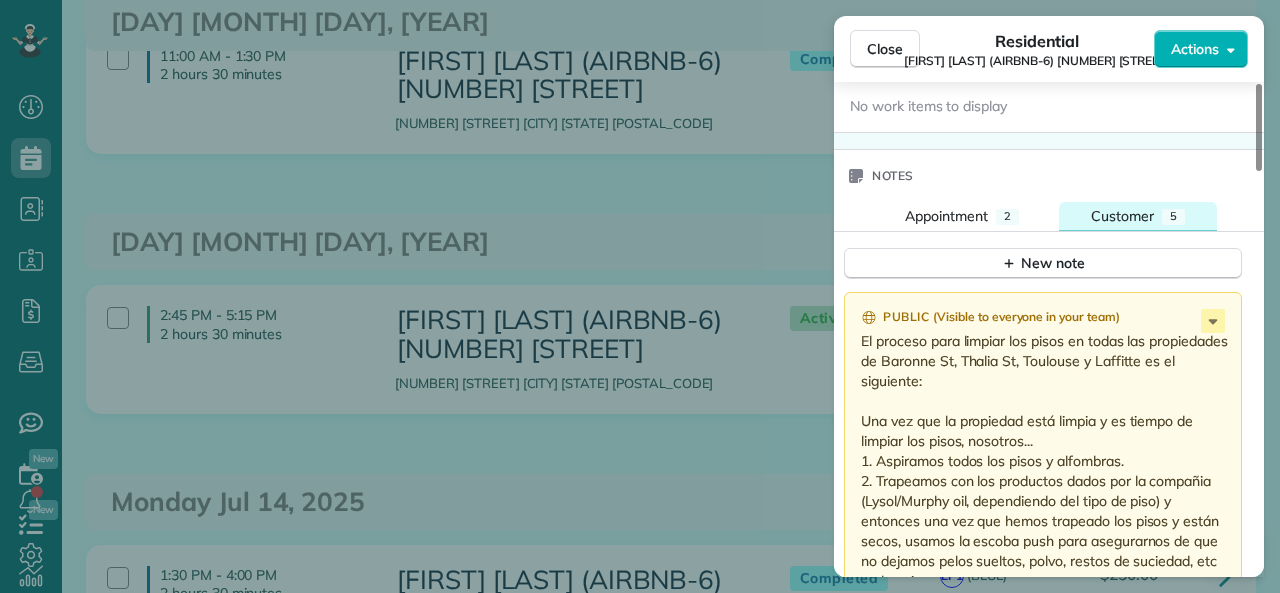 click on "Customer" at bounding box center [1122, 216] 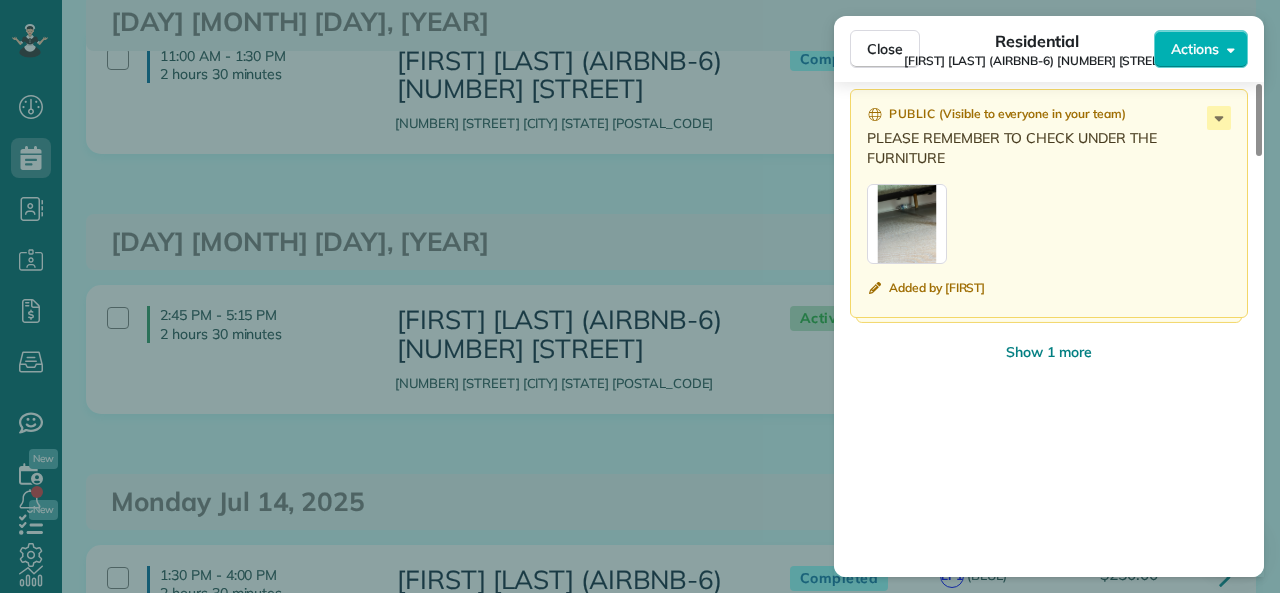 scroll, scrollTop: 2700, scrollLeft: 0, axis: vertical 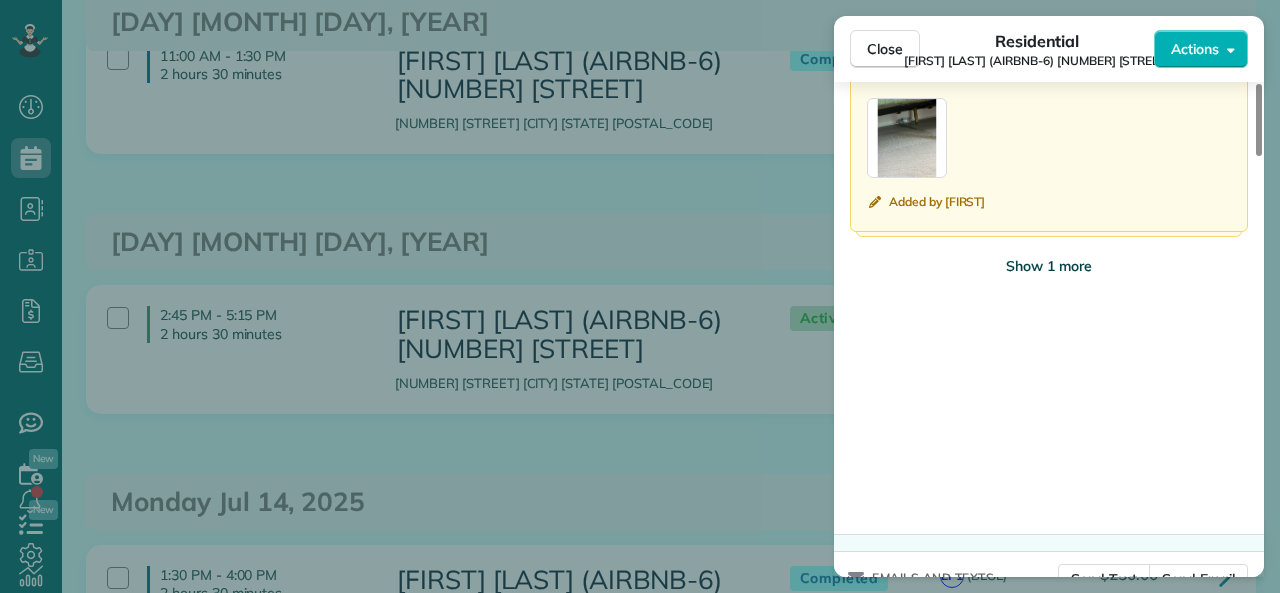 click on "Show 1 more" at bounding box center [1049, 266] 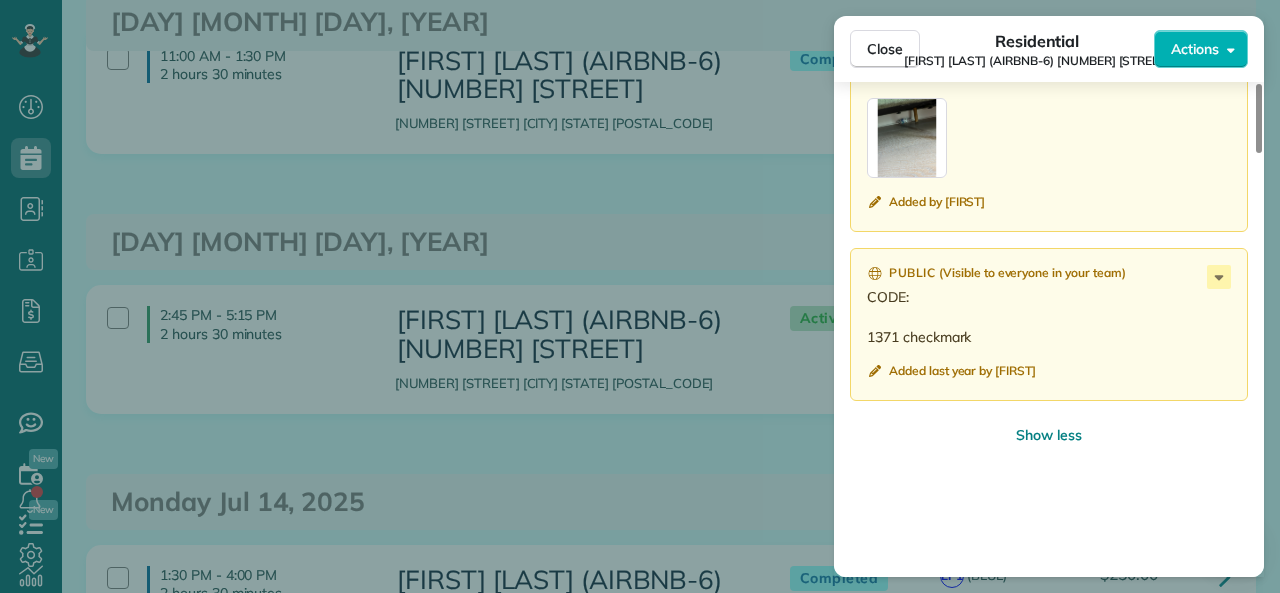 drag, startPoint x: 869, startPoint y: 320, endPoint x: 898, endPoint y: 317, distance: 29.15476 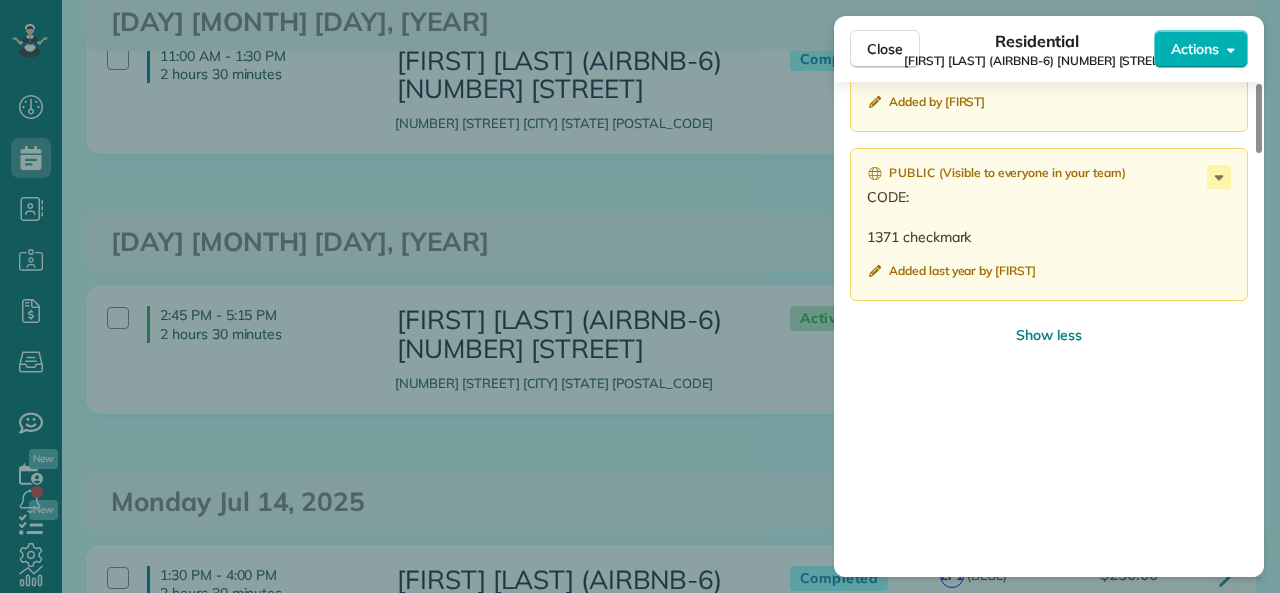 scroll, scrollTop: 2600, scrollLeft: 0, axis: vertical 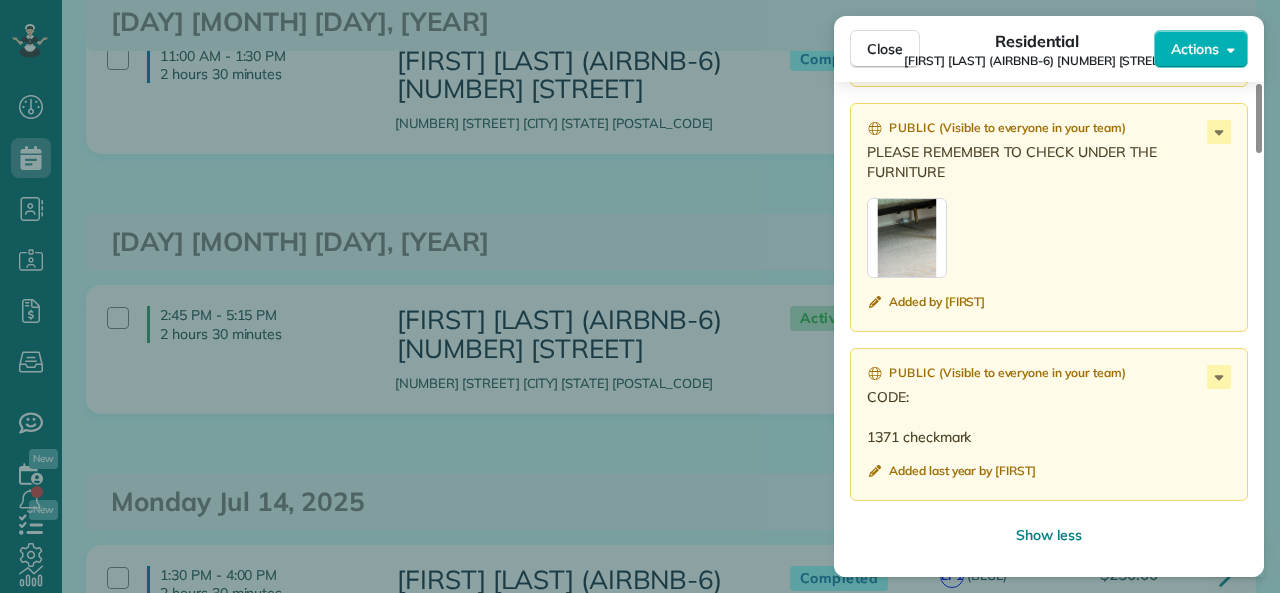 drag, startPoint x: 867, startPoint y: 418, endPoint x: 979, endPoint y: 425, distance: 112.21854 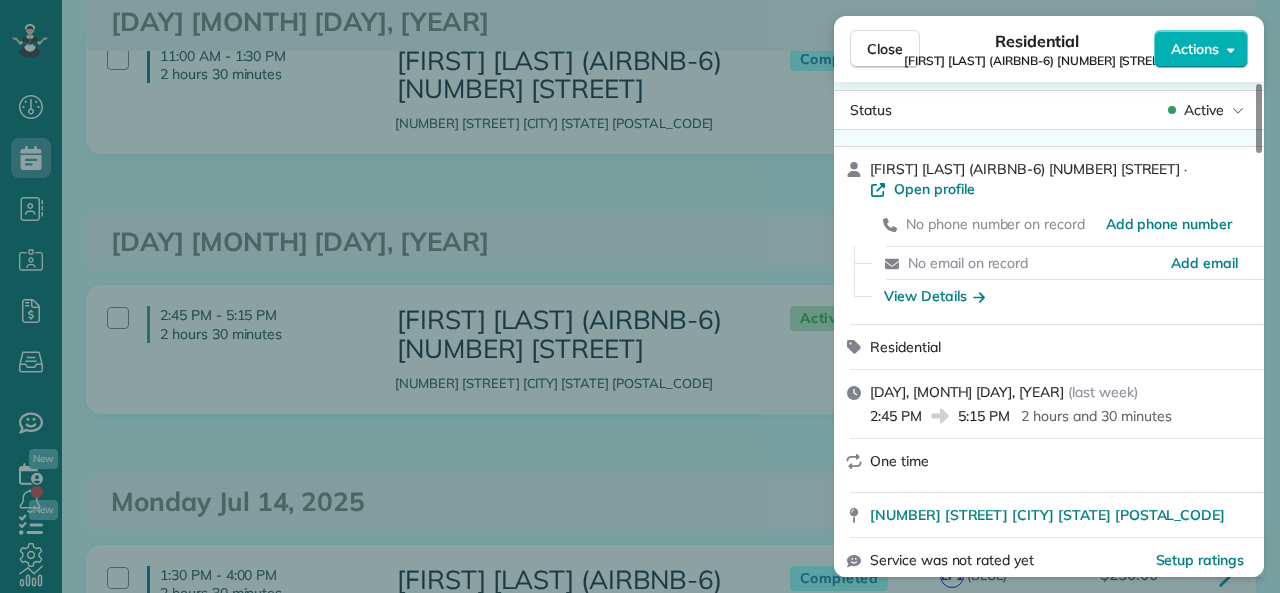 scroll, scrollTop: 0, scrollLeft: 0, axis: both 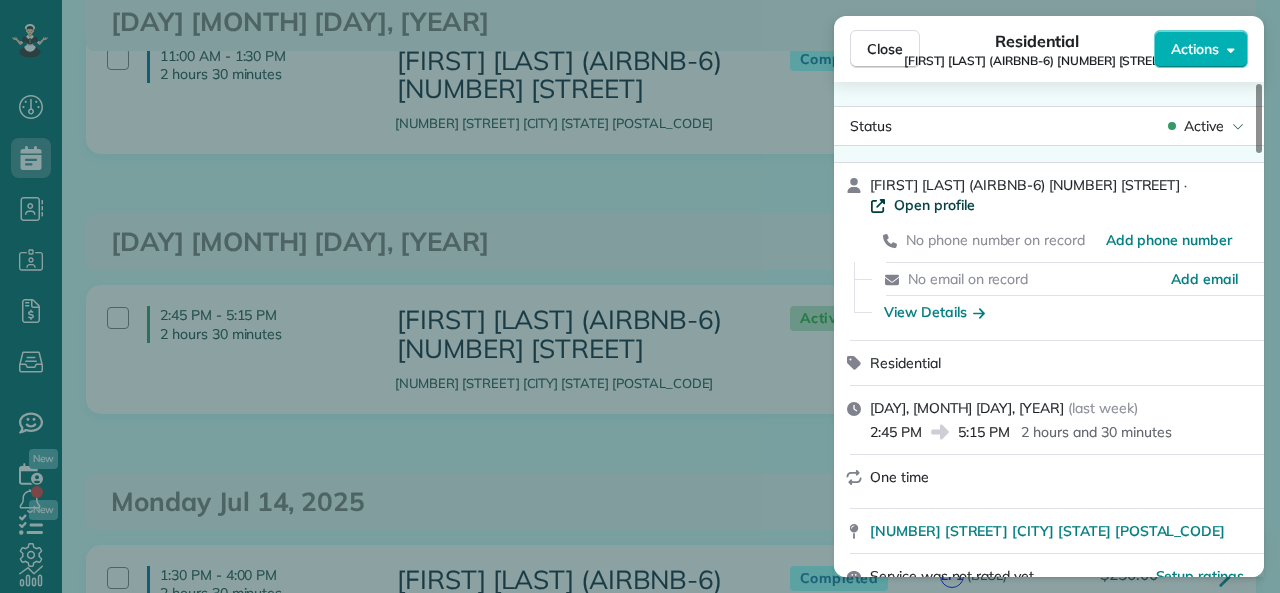 click on "Open profile" at bounding box center [934, 205] 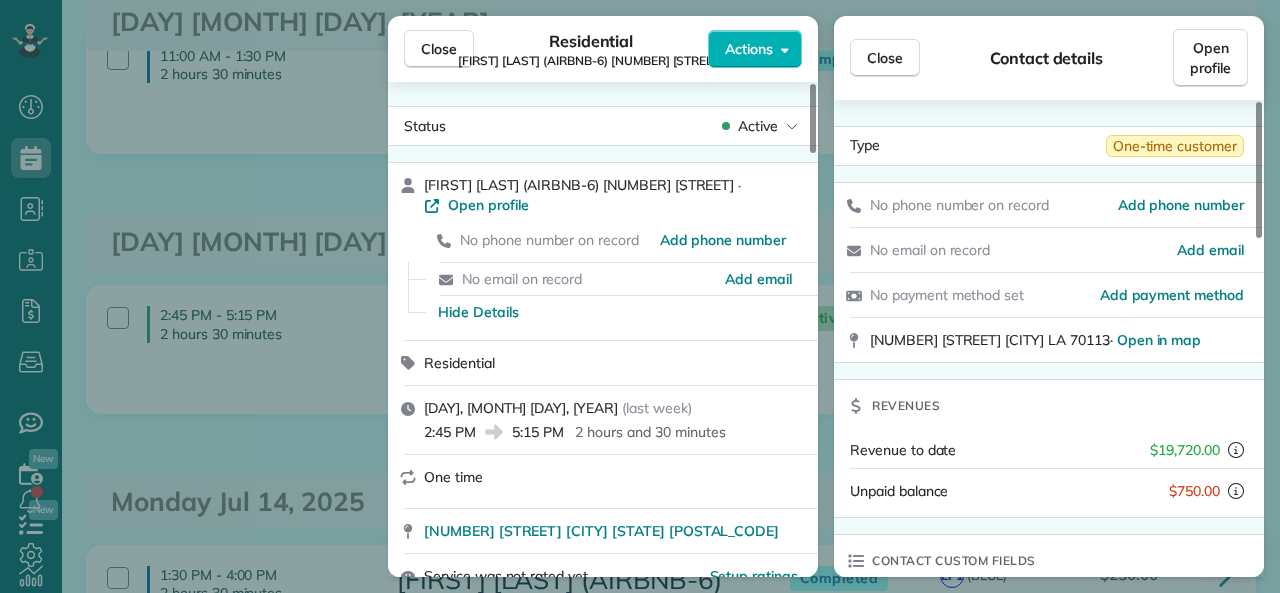 click on "Close" at bounding box center [885, 58] 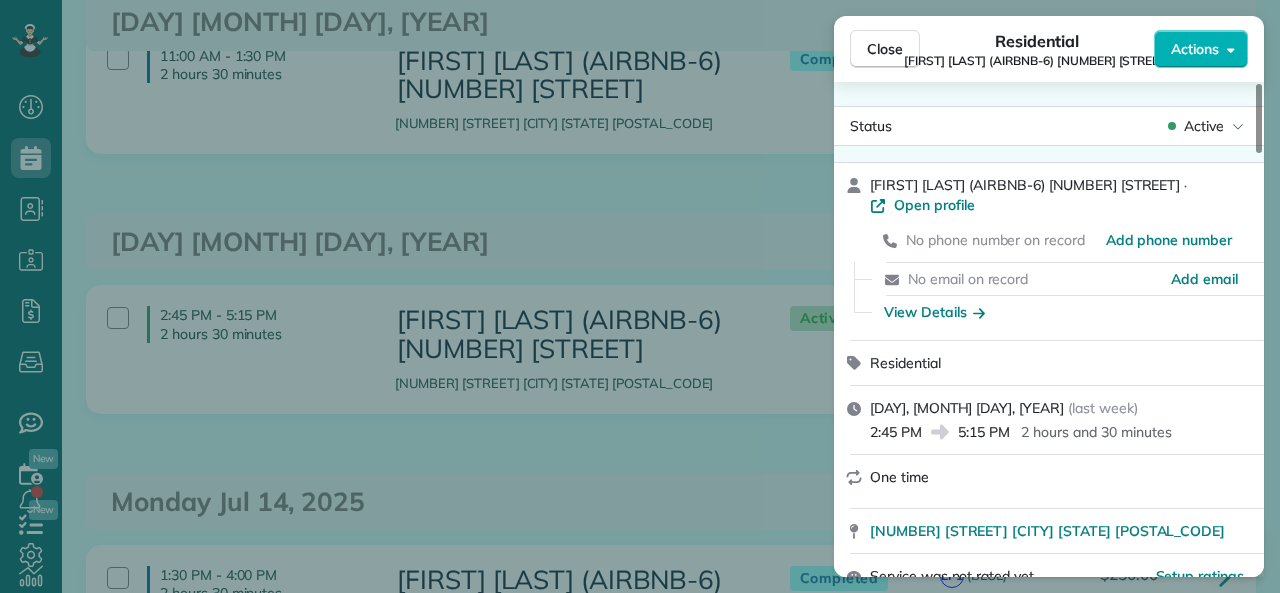 click on "Close Residential NICK BRUNO (AIRBNB-6) 1408 Baronne Actions Status Active NICK BRUNO (AIRBNB-6) 1408 Baronne · Open profile No phone number on record Add phone number No email on record Add email View Details Residential Wednesday, July 09, 2025 ( last week ) 2:45 PM 5:15 PM 2 hours and 30 minutes One time 1408 Baronne Street New Orleans LA 70113 Service was not rated yet Setup ratings Cleaners Time in and out Assign Invite Team YELLOW Cleaners KENIA   PACHECO 2:52 PM 5:31 PM KAREN   PACHECO 2:45 PM 5:15 PM Checklist Try Now Keep this appointment up to your standards. Stay on top of every detail, keep your cleaners organised, and your client happy. Assign a checklist Watch a 5 min demo Billing Billing actions Price $250.00 Overcharge $0.00 Discount $0.00 Coupon discount - Primary tax - Secondary tax - Total appointment price $250.00 Tips collected New feature! $0.00 Unpaid Mark as paid Total including tip $250.00 Get paid online in no-time! Send an invoice and reward your cleaners with tips Work items Notes" at bounding box center (640, 296) 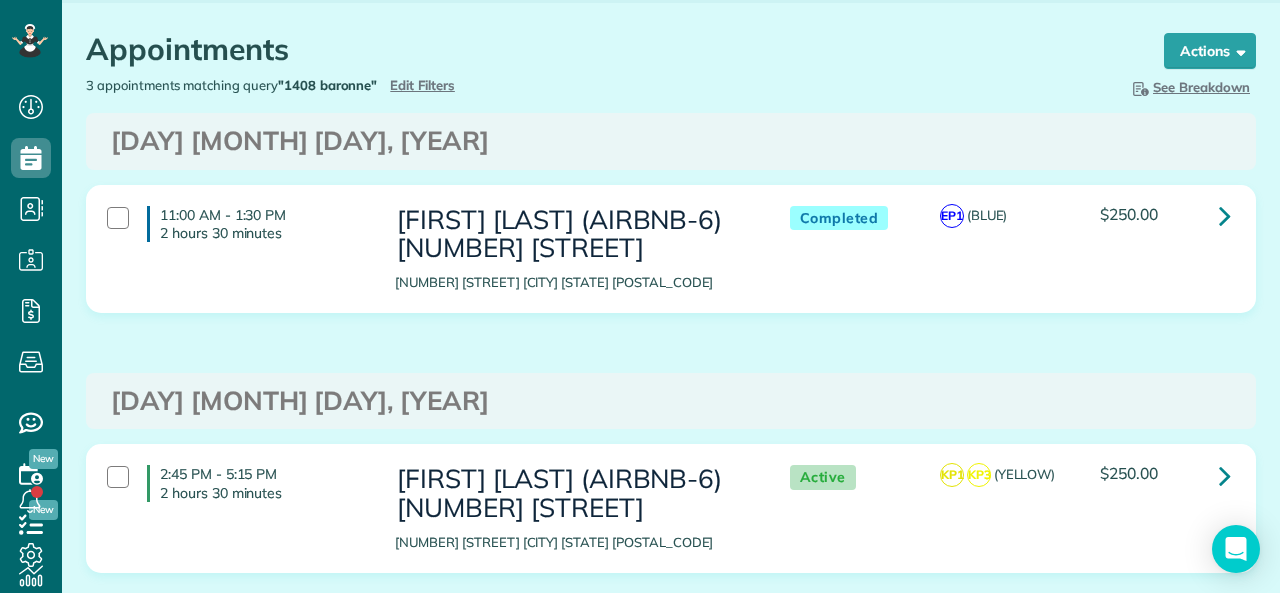 scroll, scrollTop: 0, scrollLeft: 0, axis: both 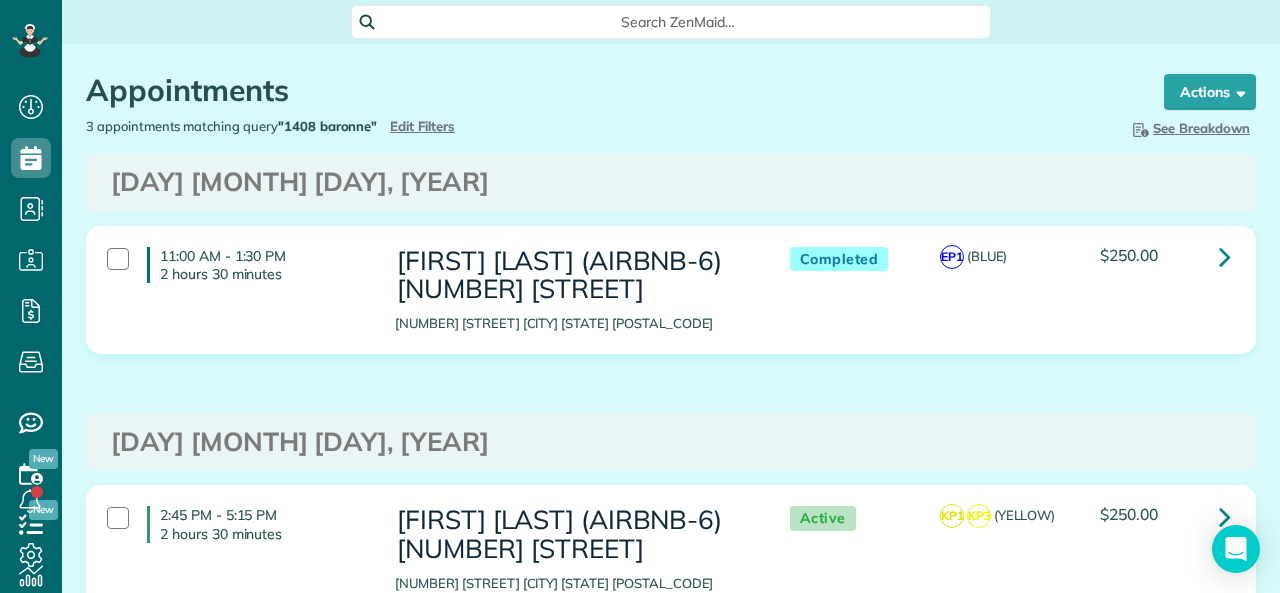 click on "Appointments
the List View [2 min]" at bounding box center (606, 95) 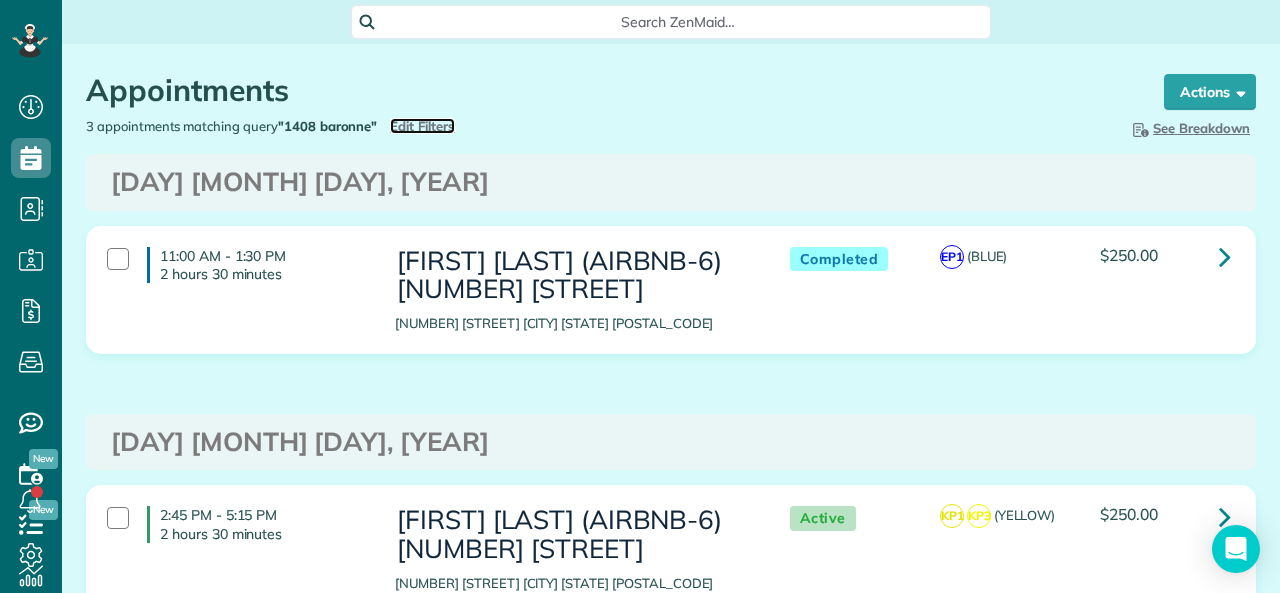 click on "Edit Filters" at bounding box center (422, 126) 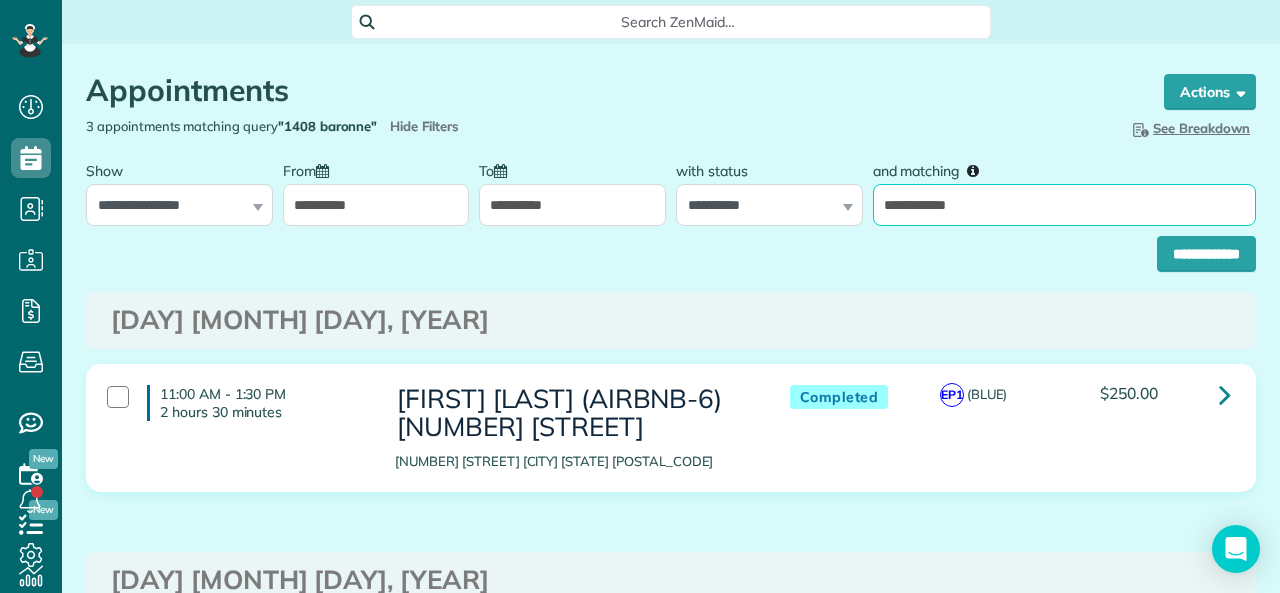 click on "**********" at bounding box center (1064, 205) 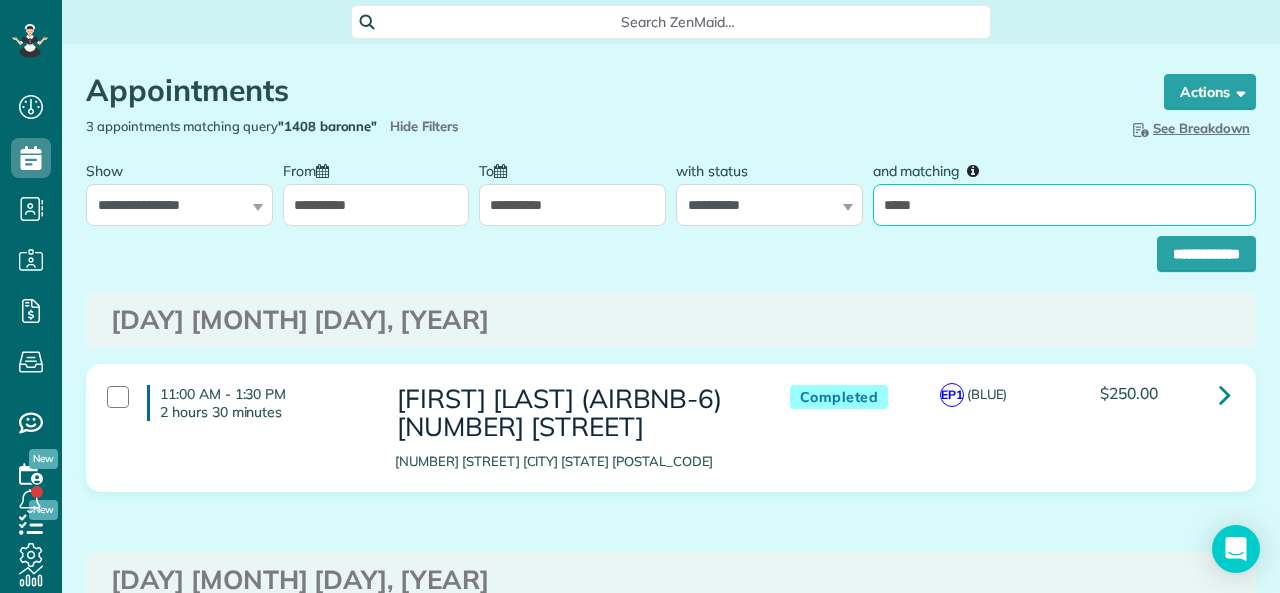 type on "*********" 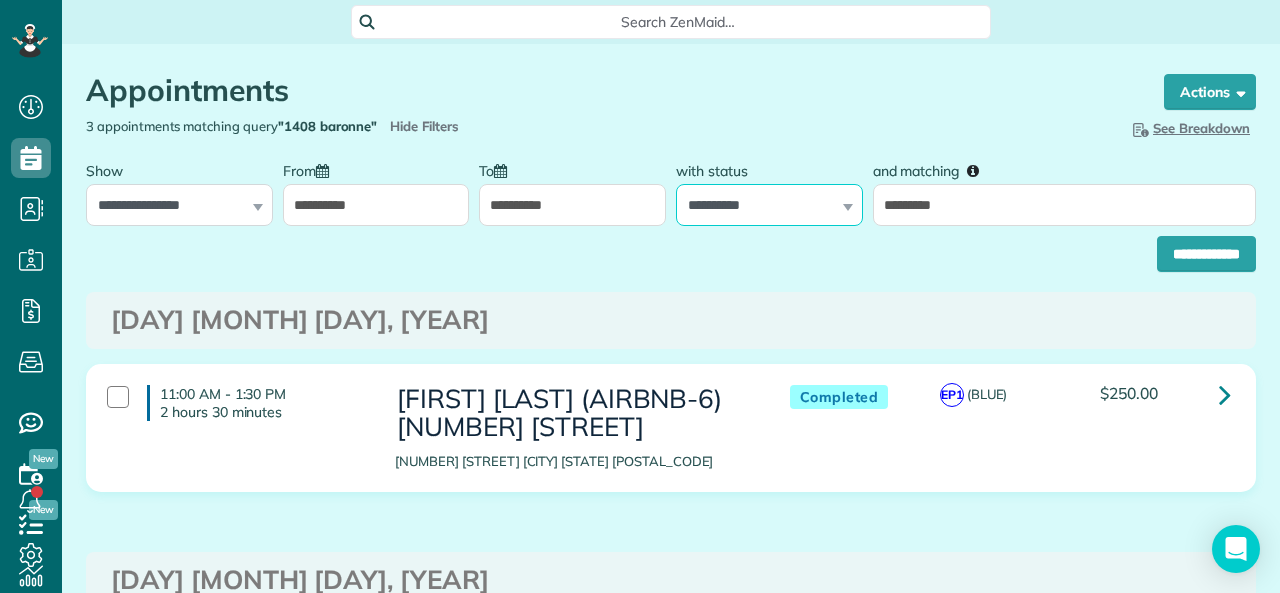 click on "**********" at bounding box center [769, 205] 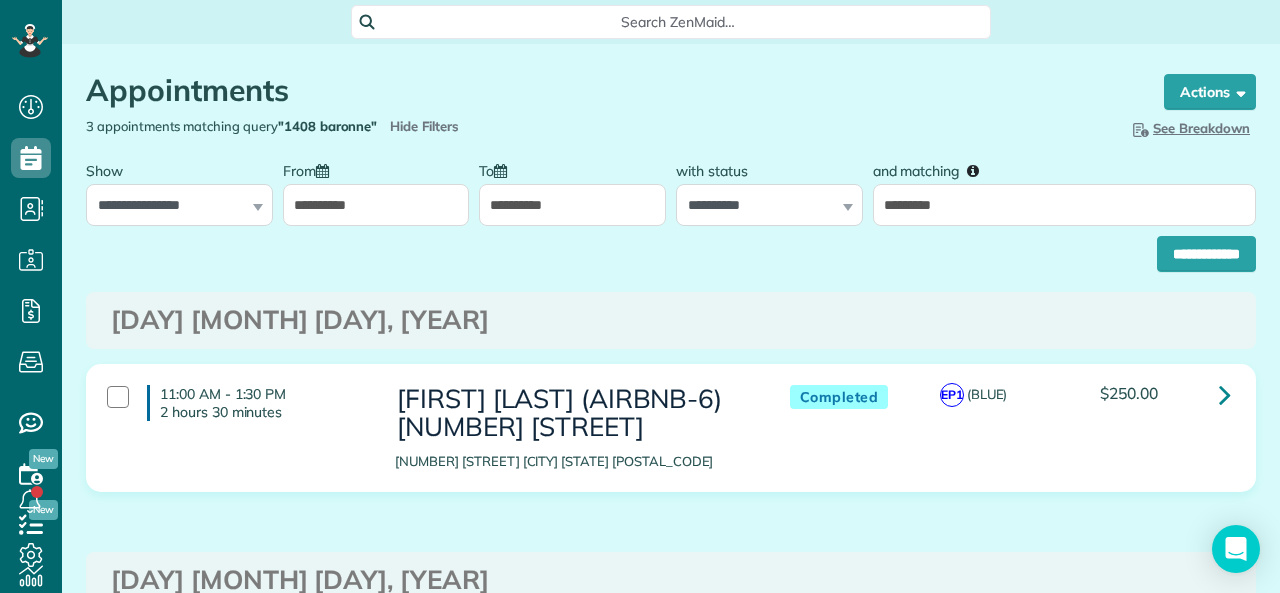 click on "**********" at bounding box center [572, 205] 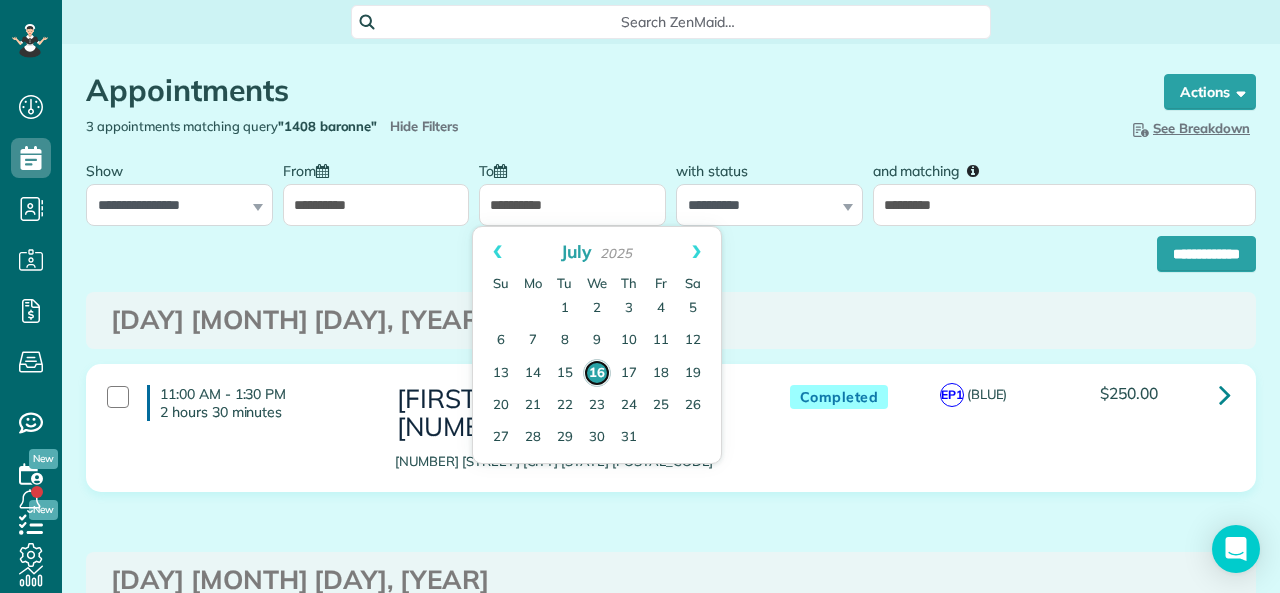 click on "16" at bounding box center [597, 373] 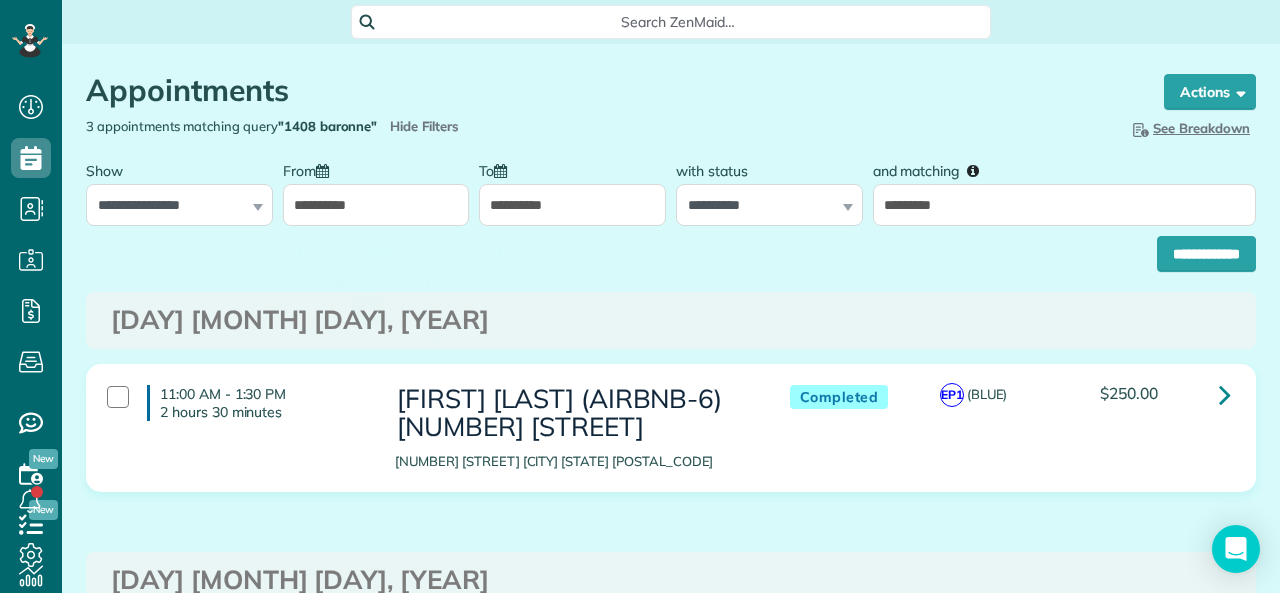 click on "**********" at bounding box center (376, 205) 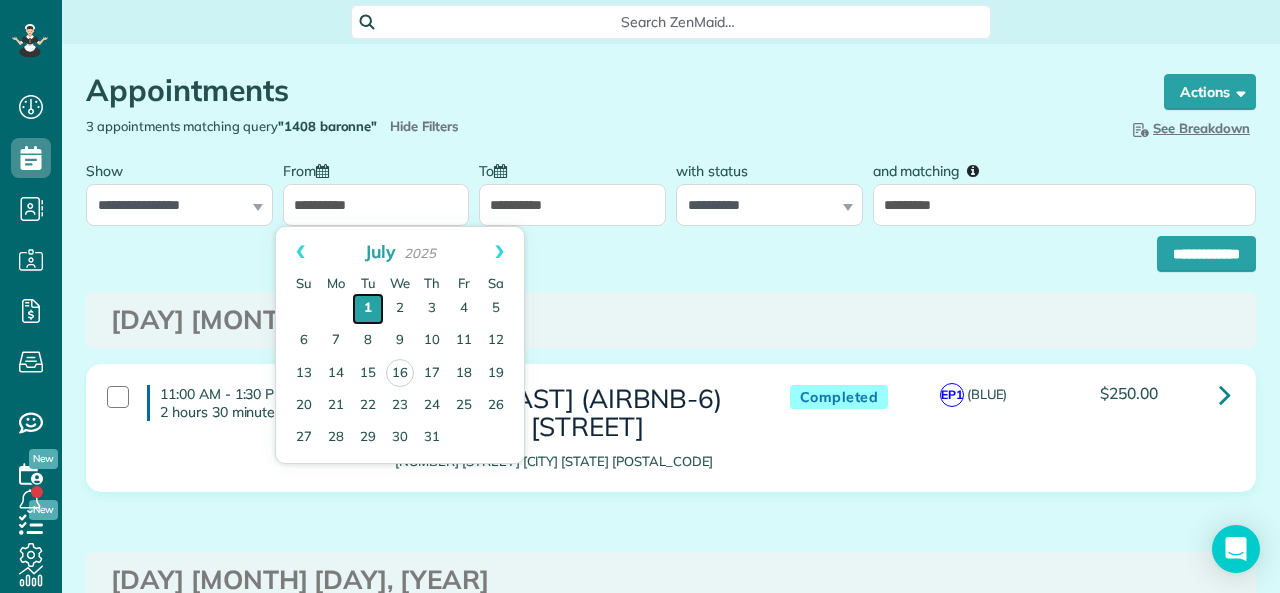 click on "1" at bounding box center [368, 309] 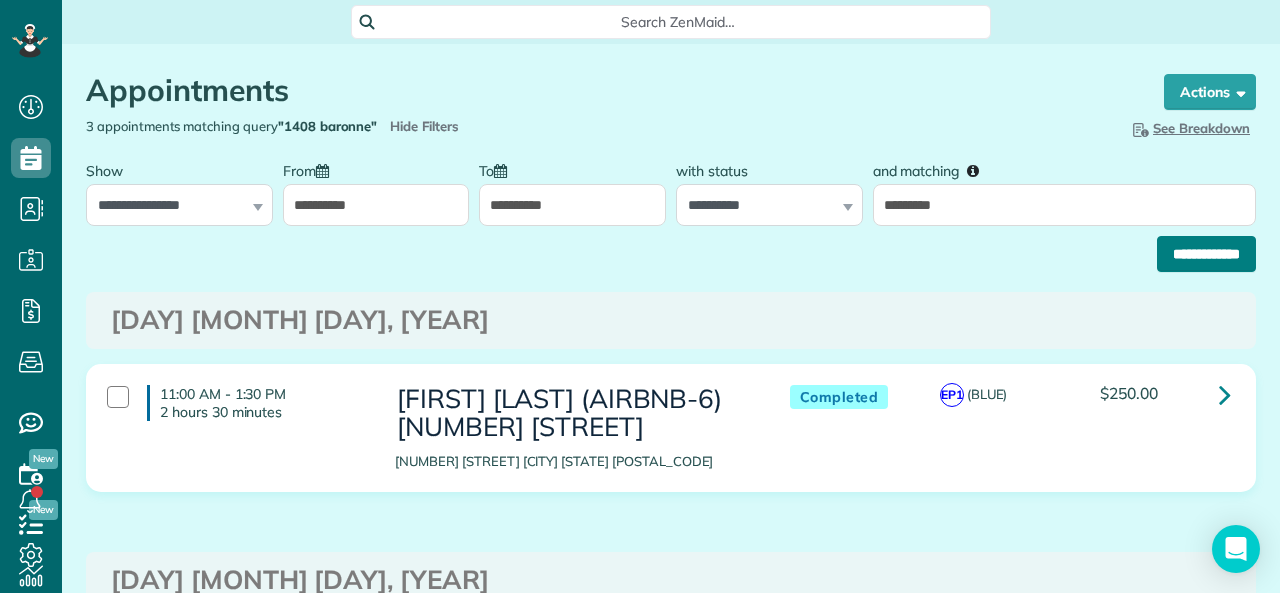 click on "Appointments
the List View [2 min]
Schedule Changes
Actions
Create Appointment
Create Task
Clock In/Out
Send Work Orders
Print Route Sheets
Today's Emails/Texts
Export data (Owner Only)..
Bulk Actions
Set status to: Active
Set status to: Stand-By" at bounding box center [671, 603] 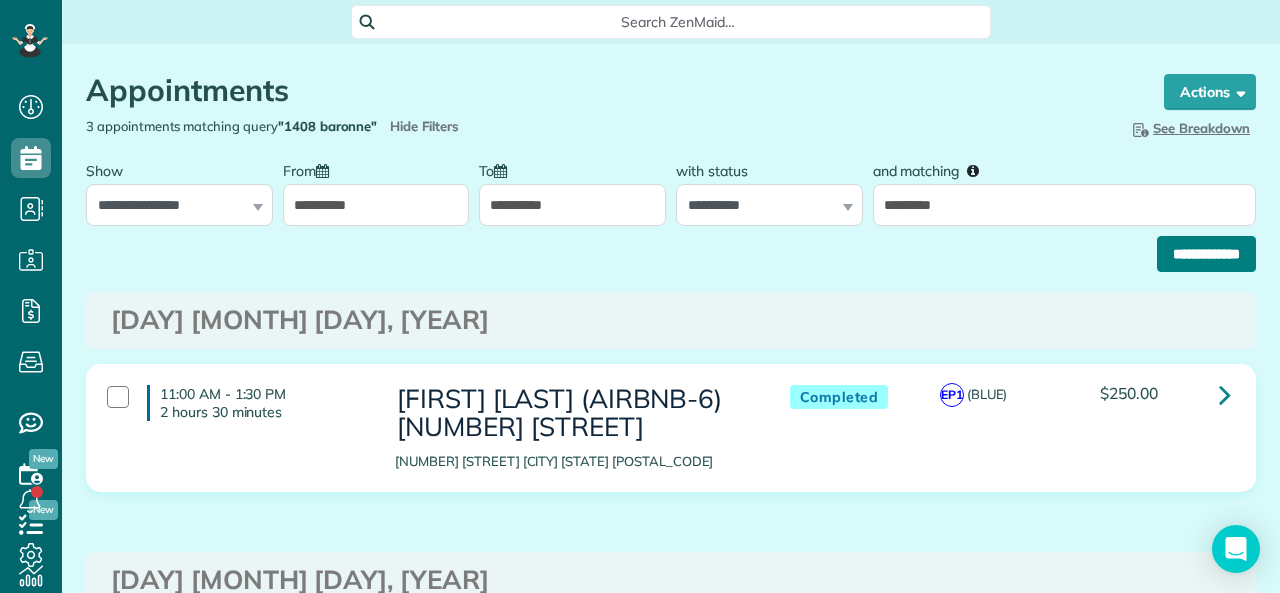 click on "**********" at bounding box center [1206, 254] 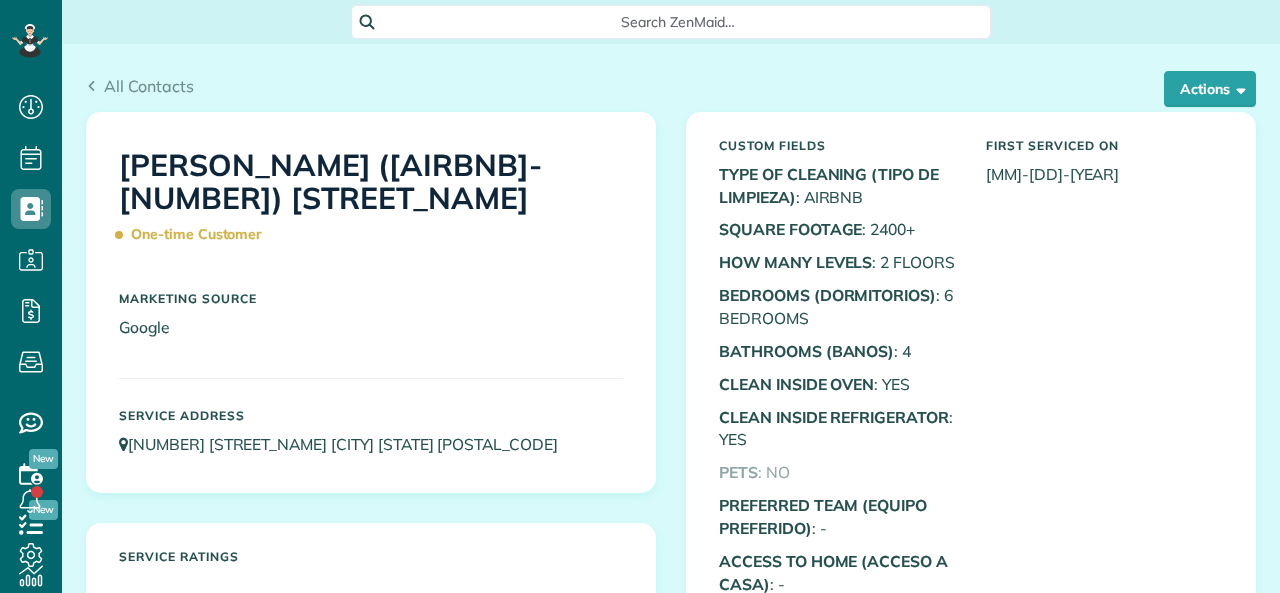 scroll, scrollTop: 0, scrollLeft: 0, axis: both 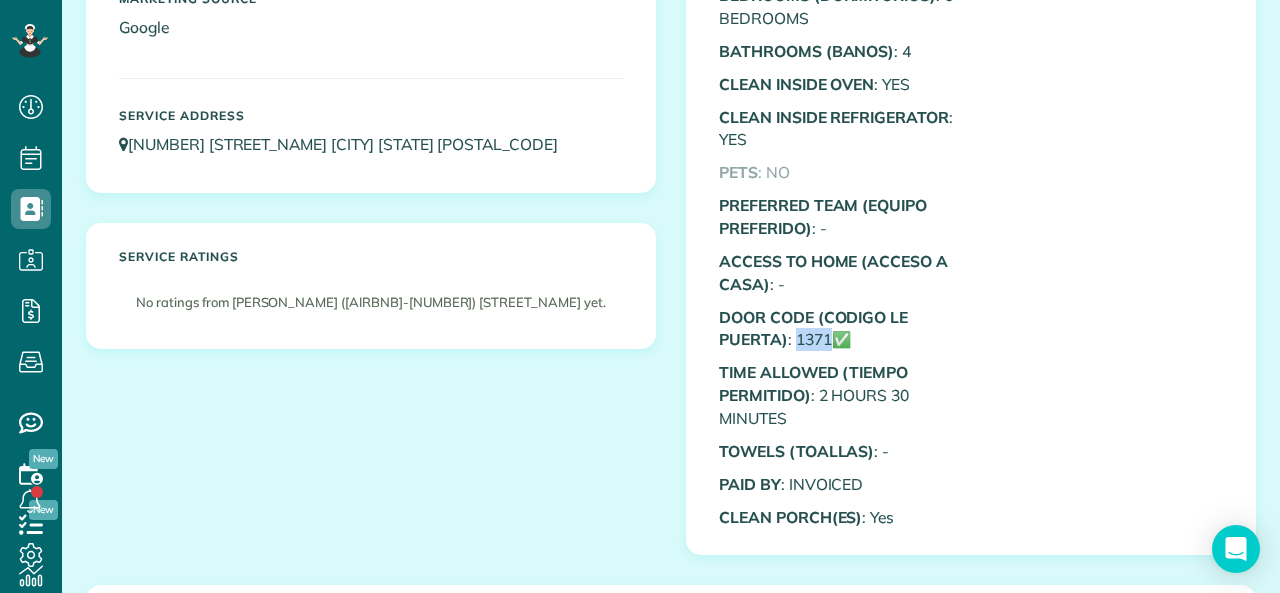 drag, startPoint x: 788, startPoint y: 342, endPoint x: 823, endPoint y: 341, distance: 35.014282 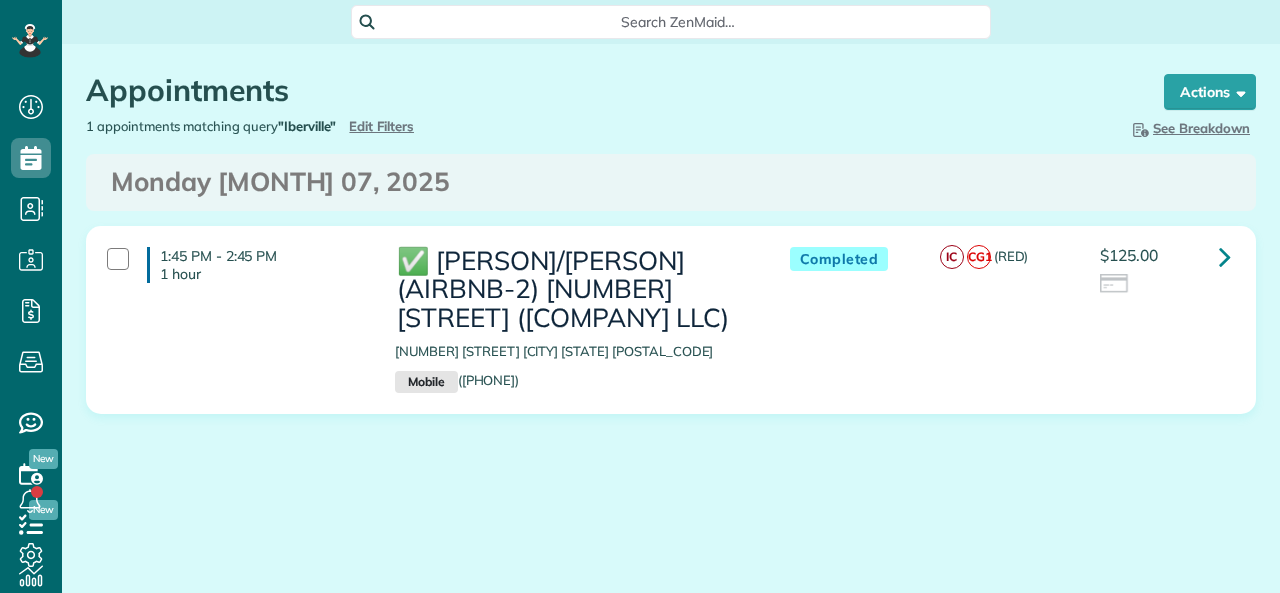 scroll, scrollTop: 0, scrollLeft: 0, axis: both 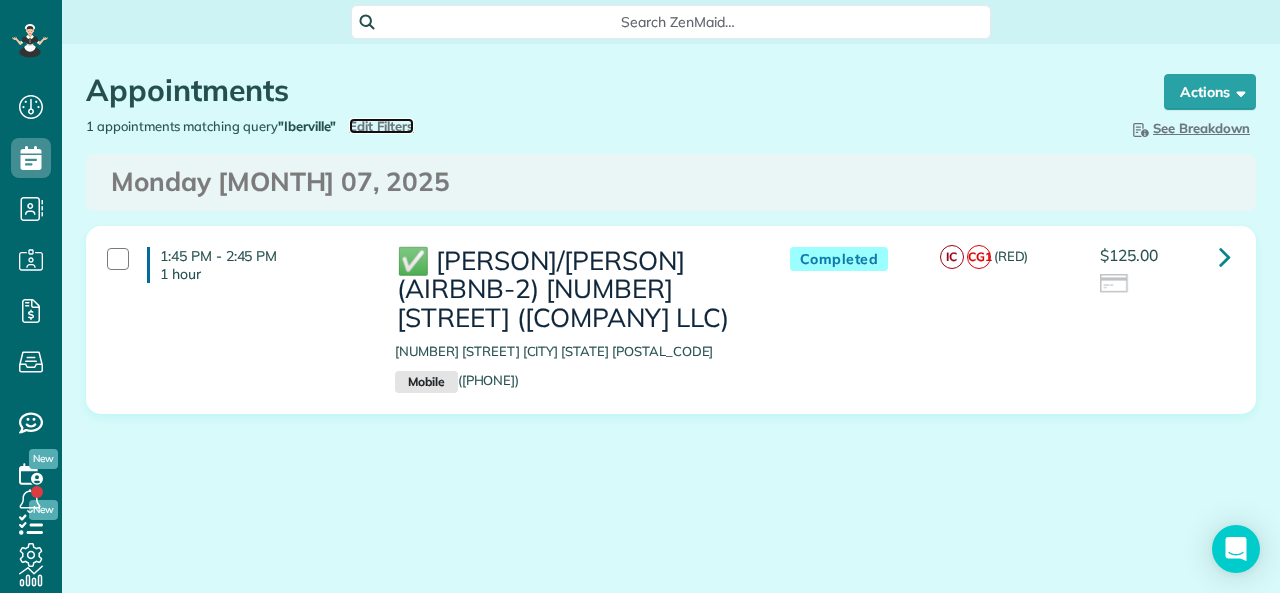 click on "Edit Filters" at bounding box center [381, 126] 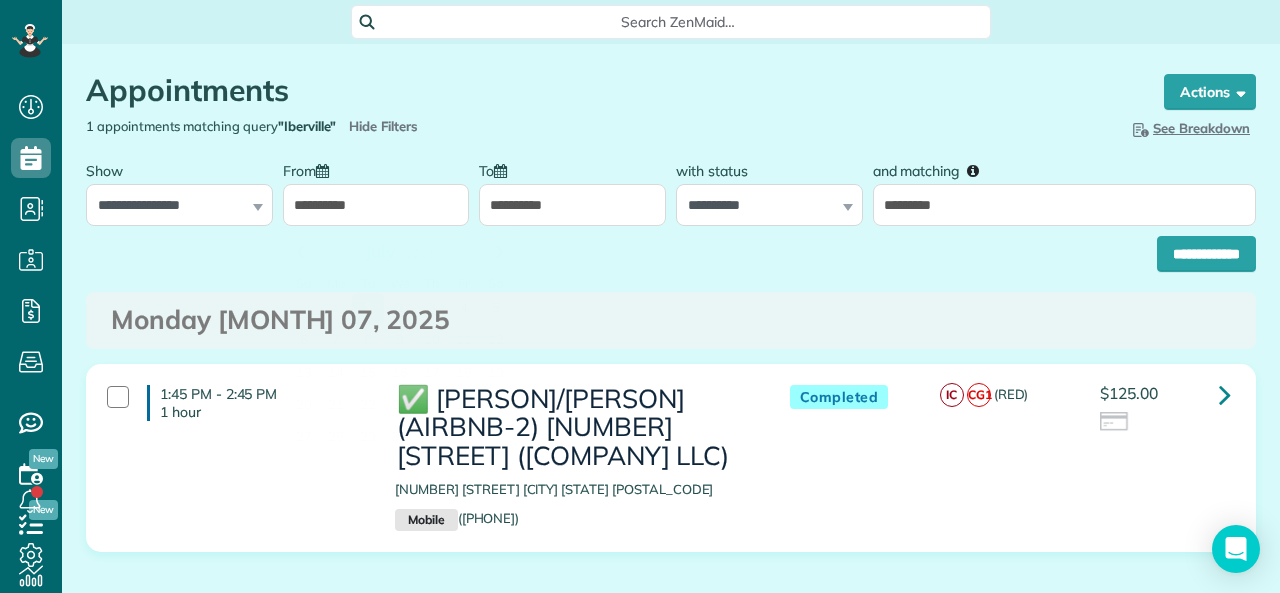 click on "**********" at bounding box center [376, 205] 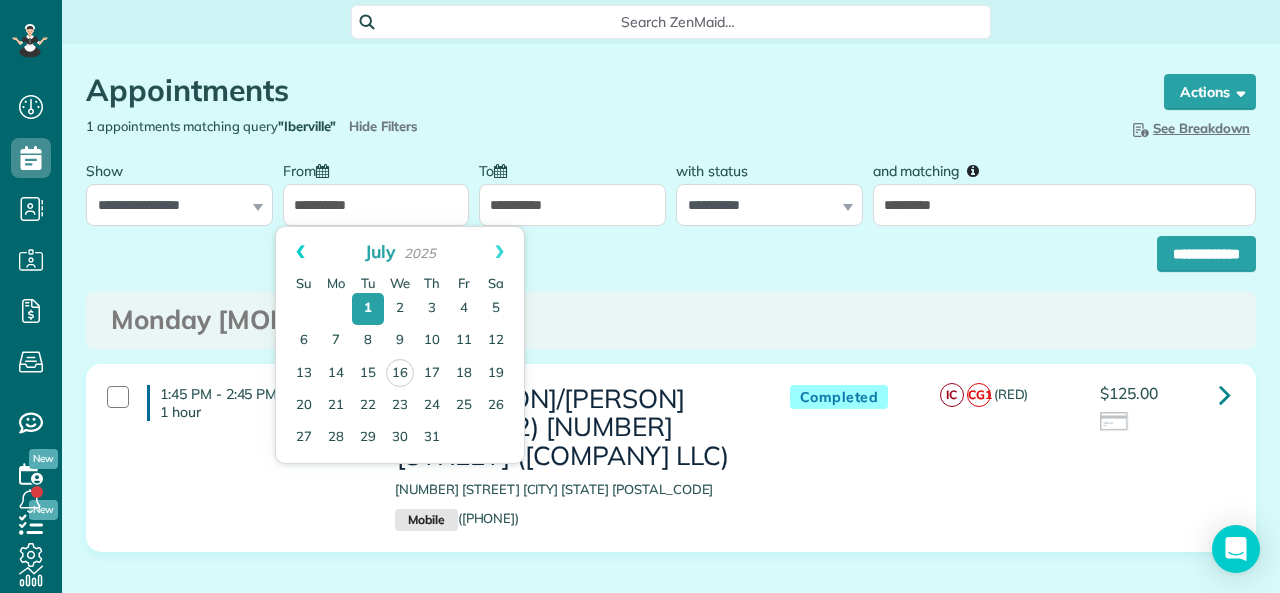 click on "Prev" at bounding box center (300, 252) 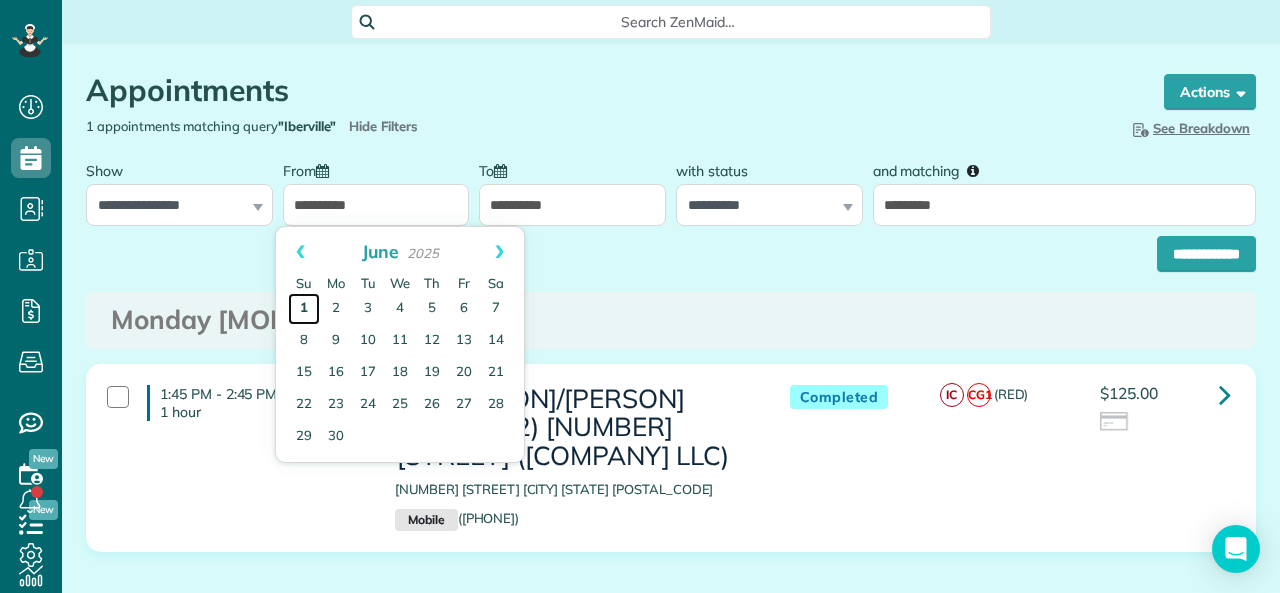 click on "1" at bounding box center (304, 309) 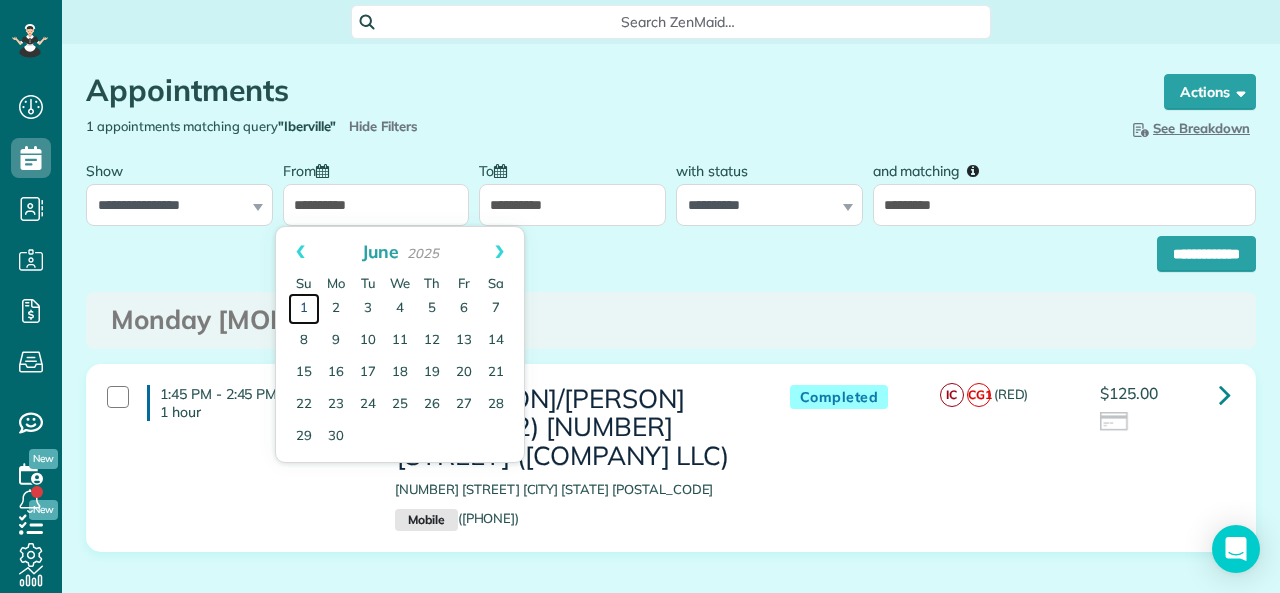 type on "**********" 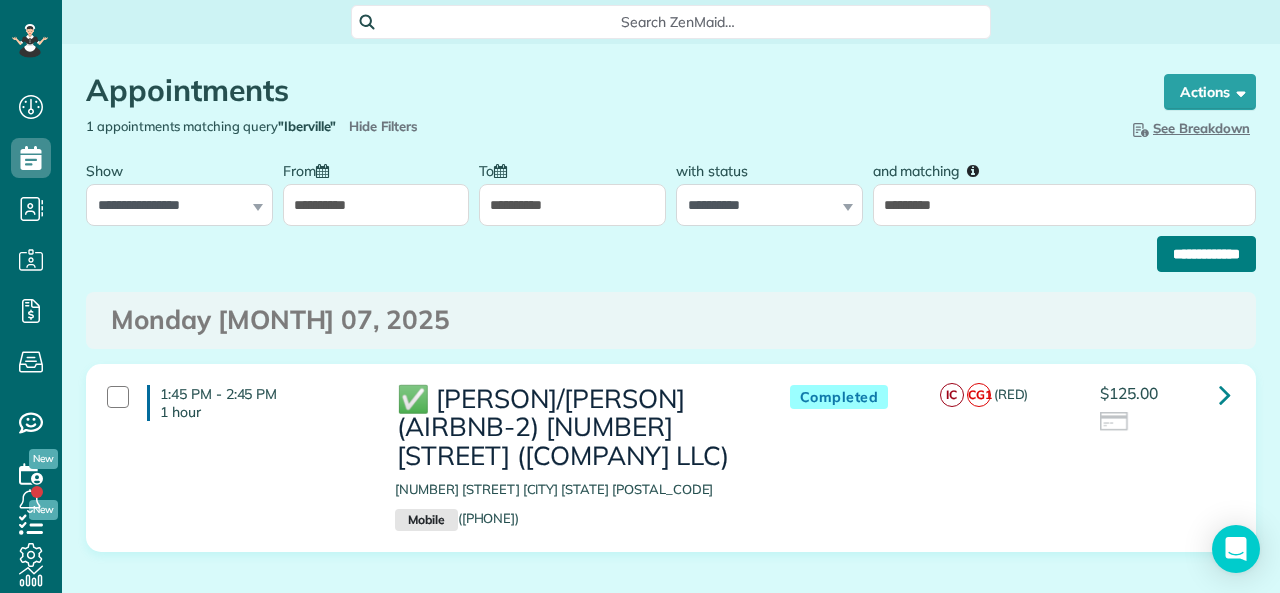 click on "**********" at bounding box center [1206, 254] 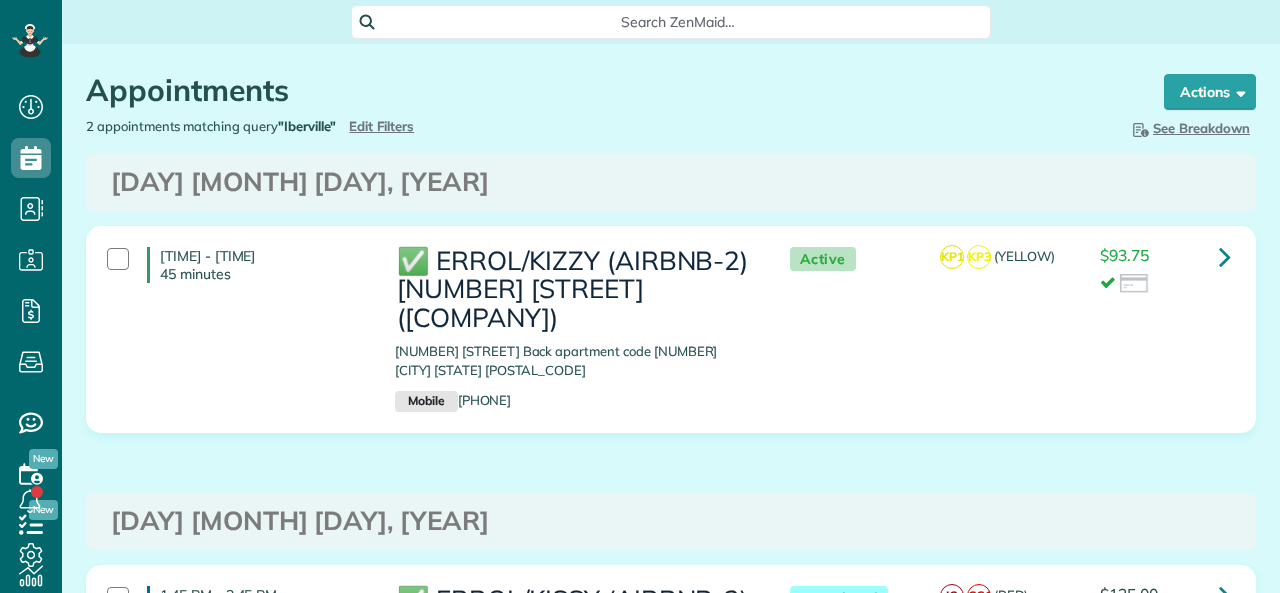 scroll, scrollTop: 0, scrollLeft: 0, axis: both 